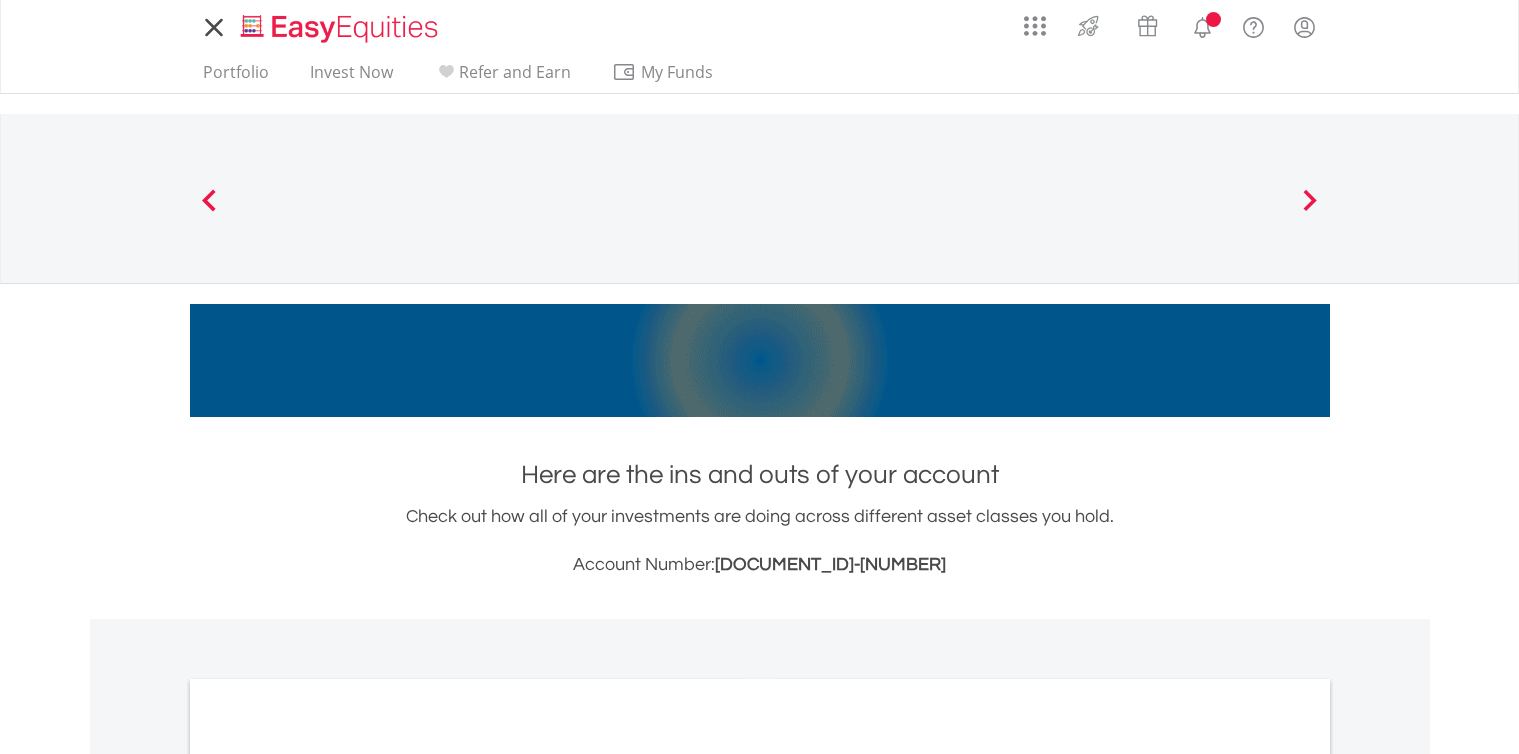 scroll, scrollTop: 0, scrollLeft: 0, axis: both 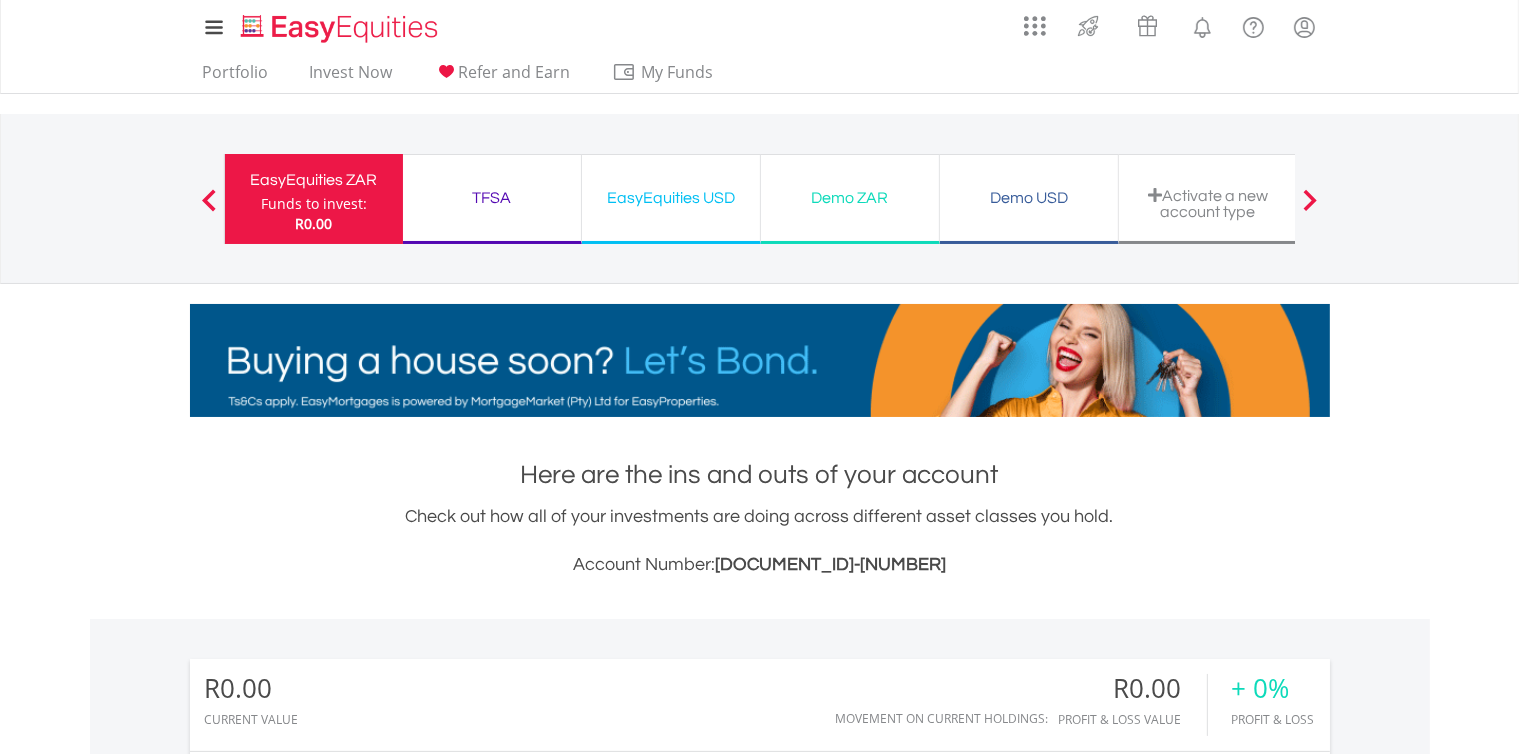 click on "EasyEquities ZAR" at bounding box center (314, 180) 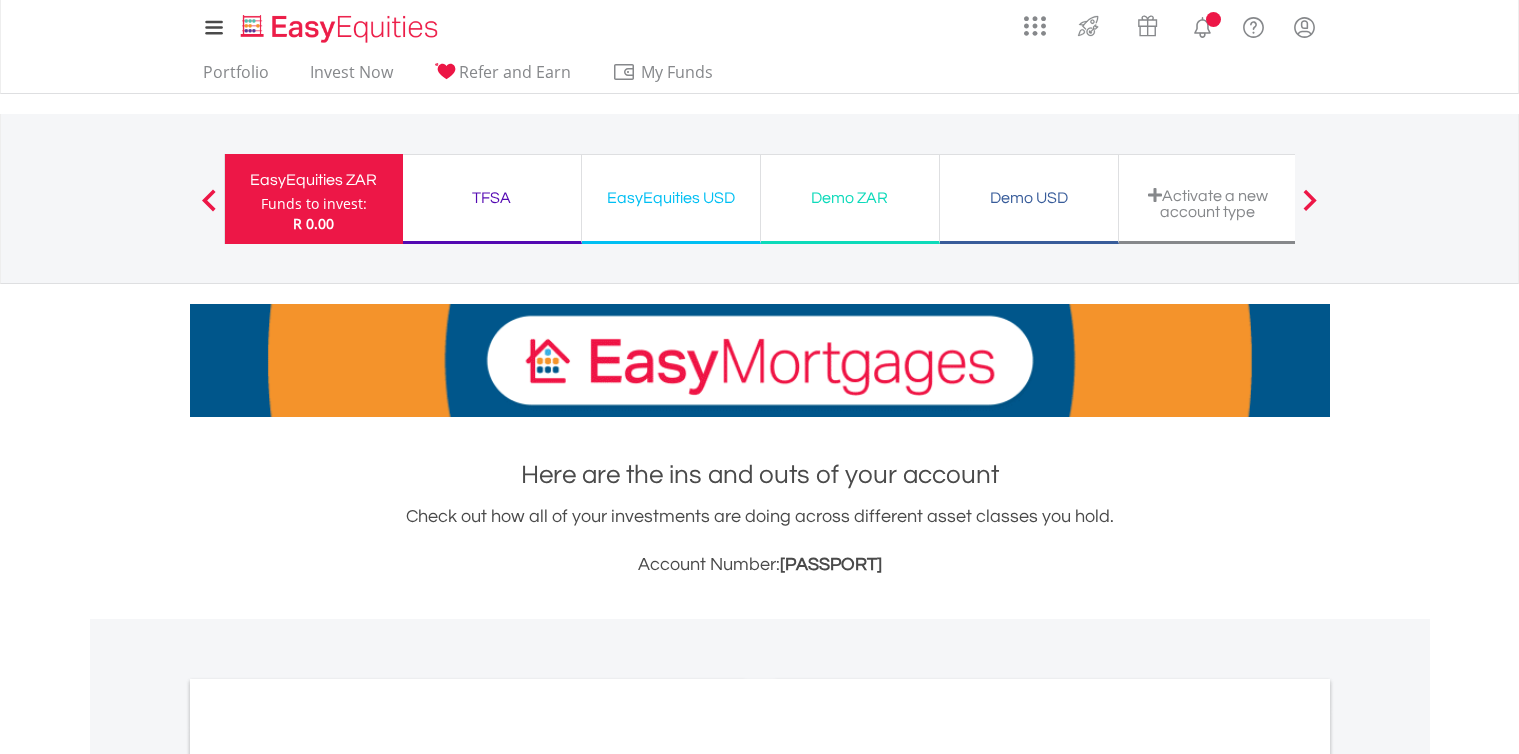 scroll, scrollTop: 0, scrollLeft: 0, axis: both 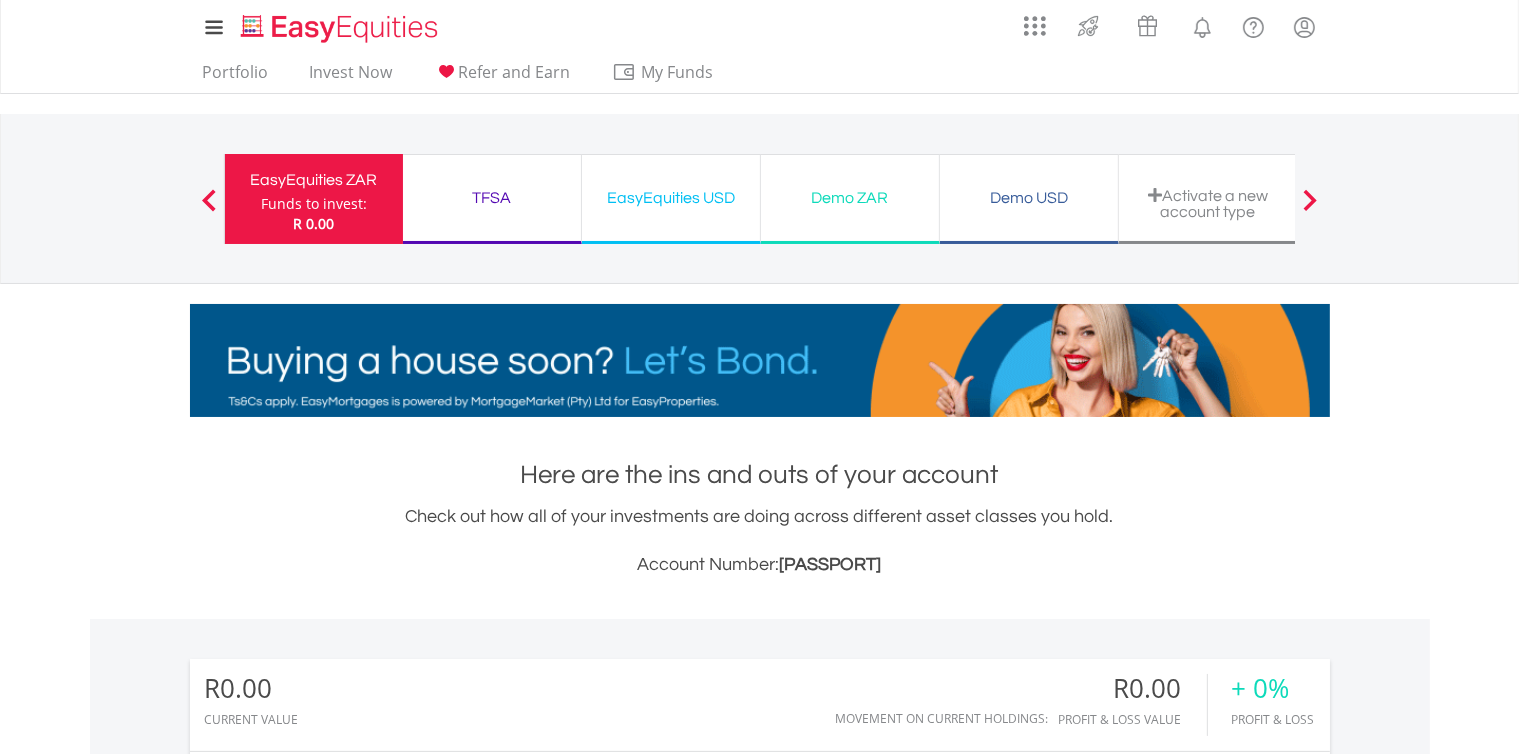 click on "Funds to invest:" at bounding box center (314, 204) 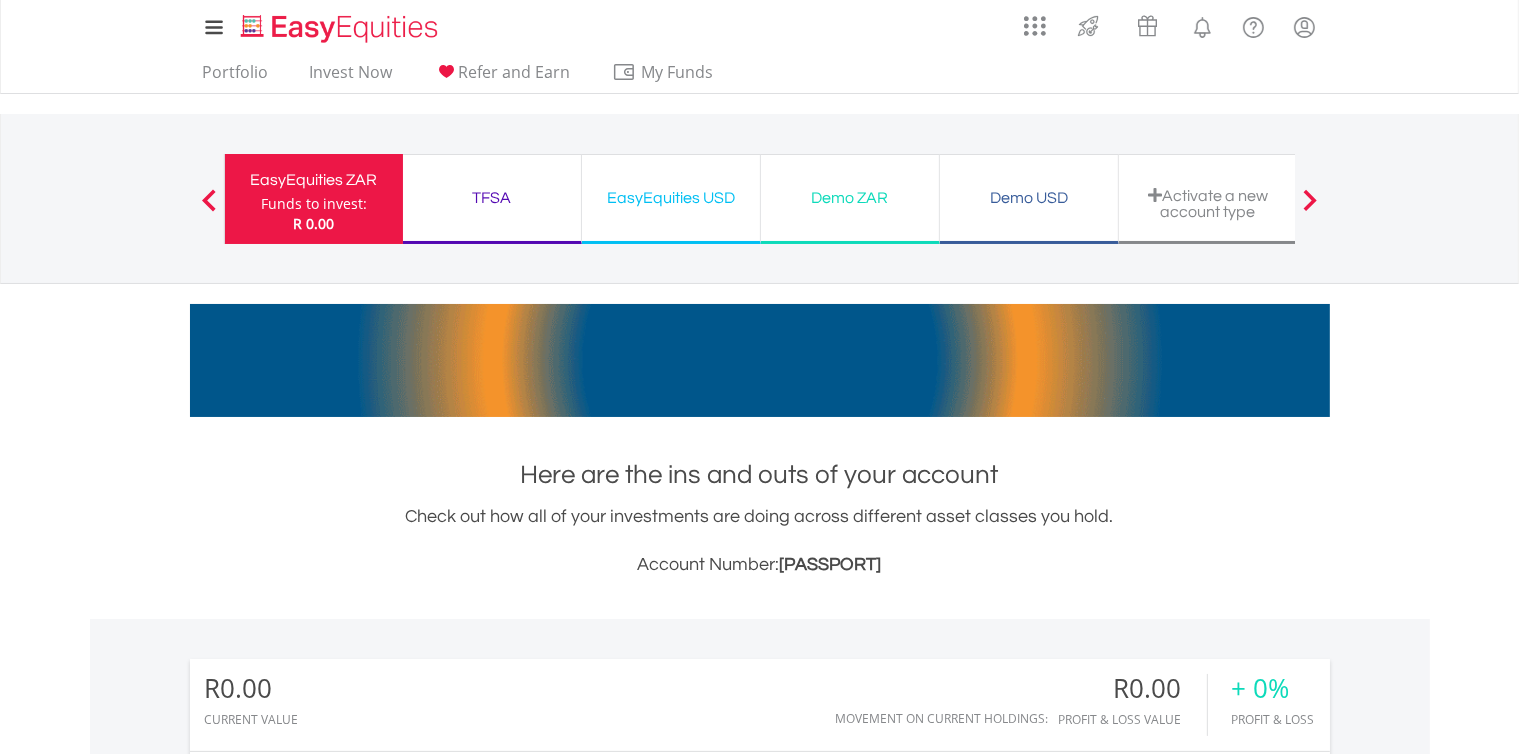 click on "Funds to invest:" at bounding box center [314, 204] 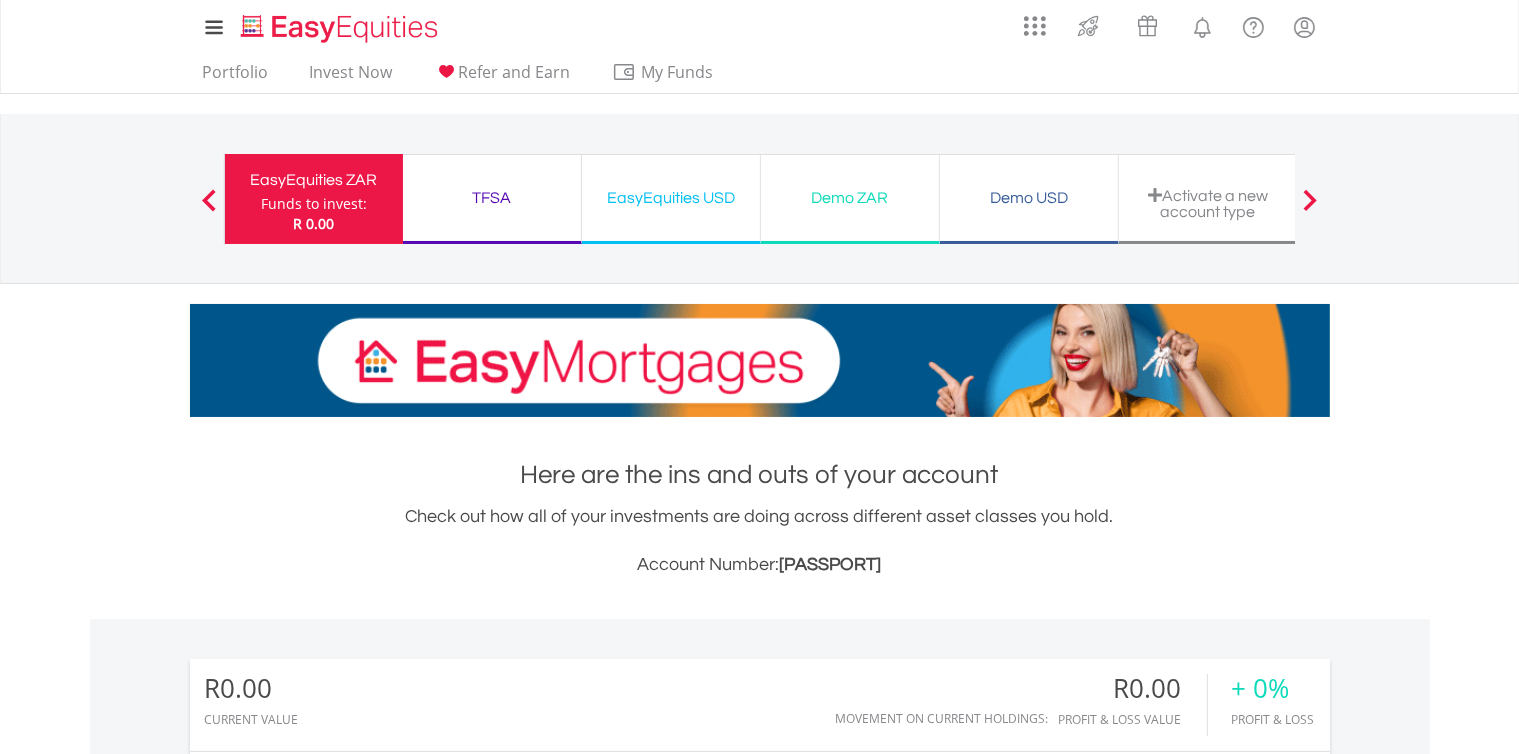 click on "Funds to invest:" at bounding box center [314, 204] 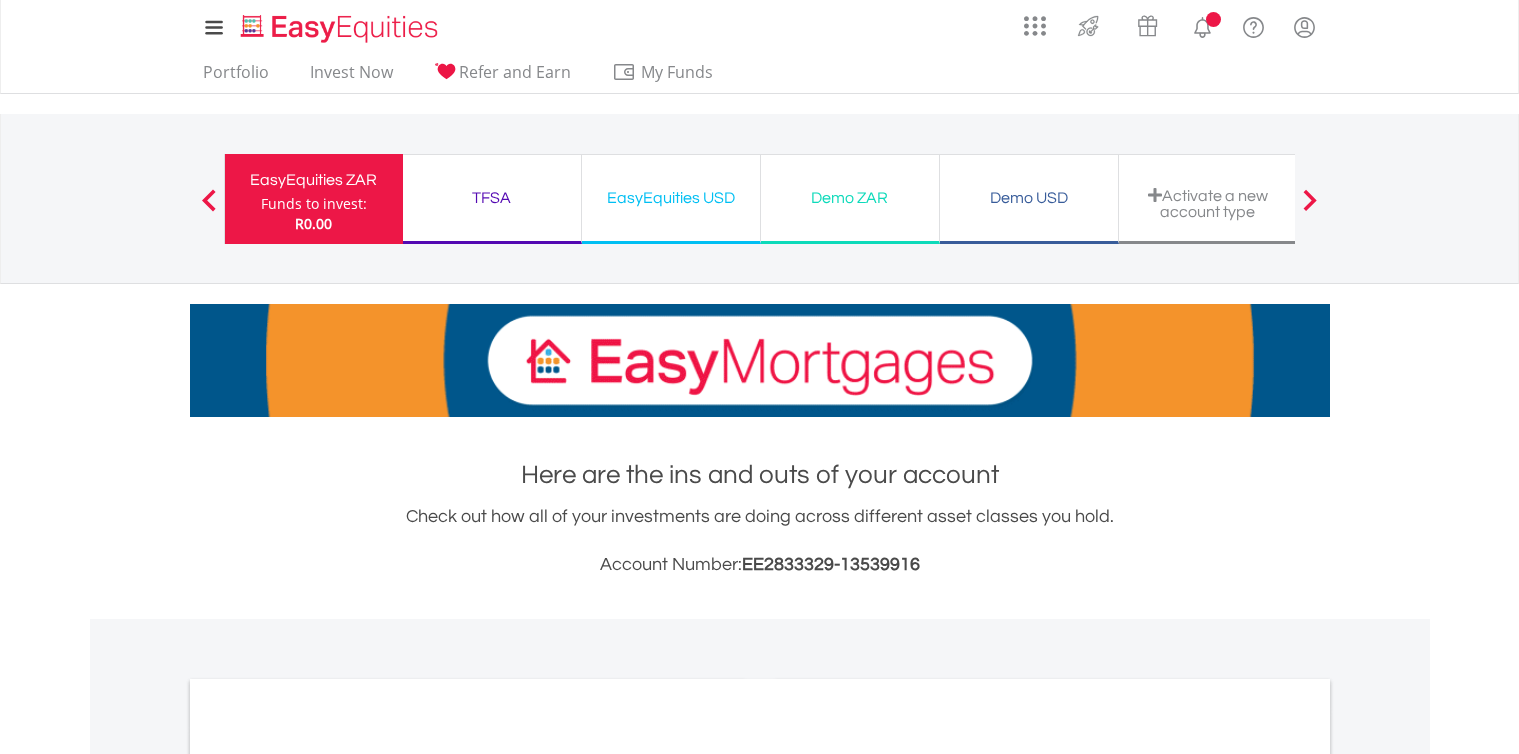 scroll, scrollTop: 0, scrollLeft: 0, axis: both 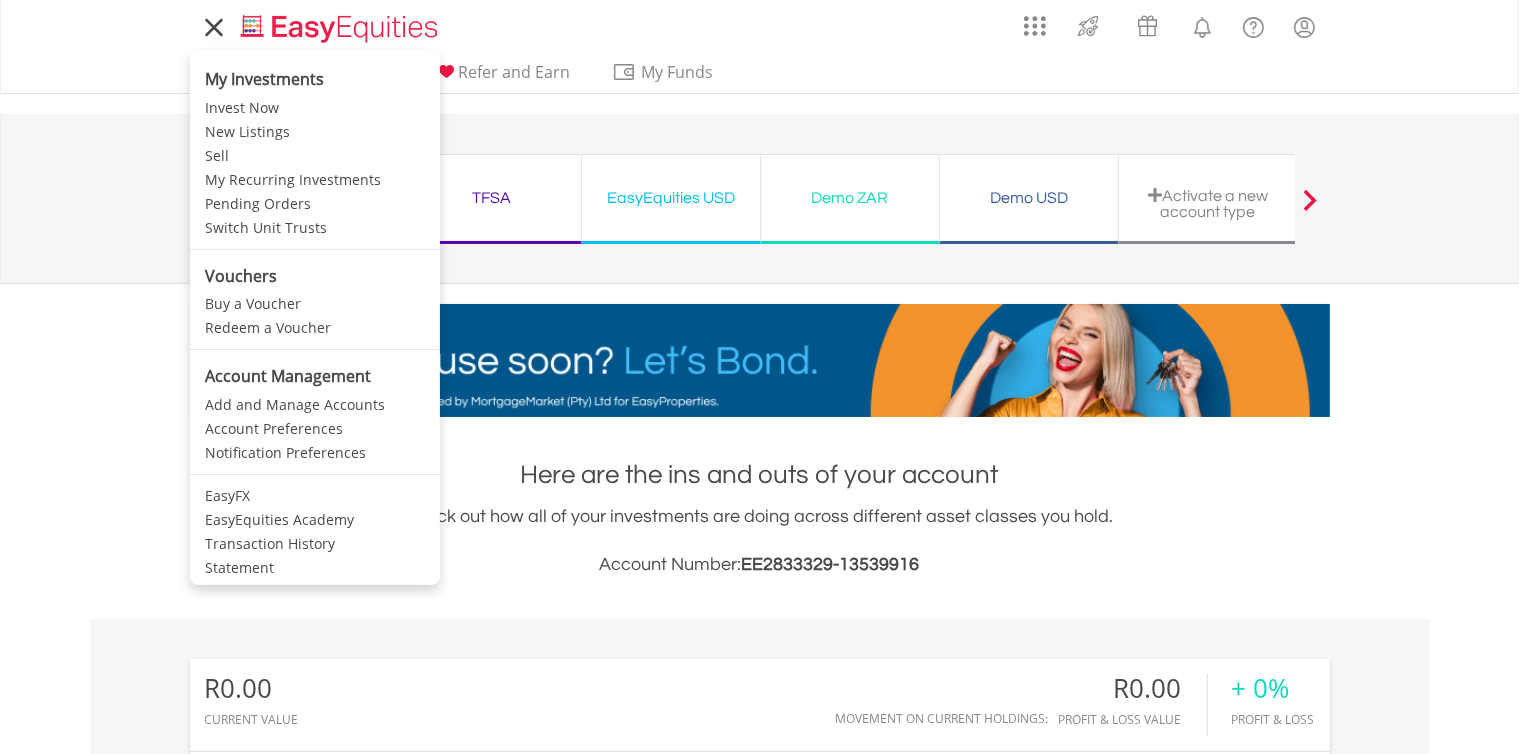 click 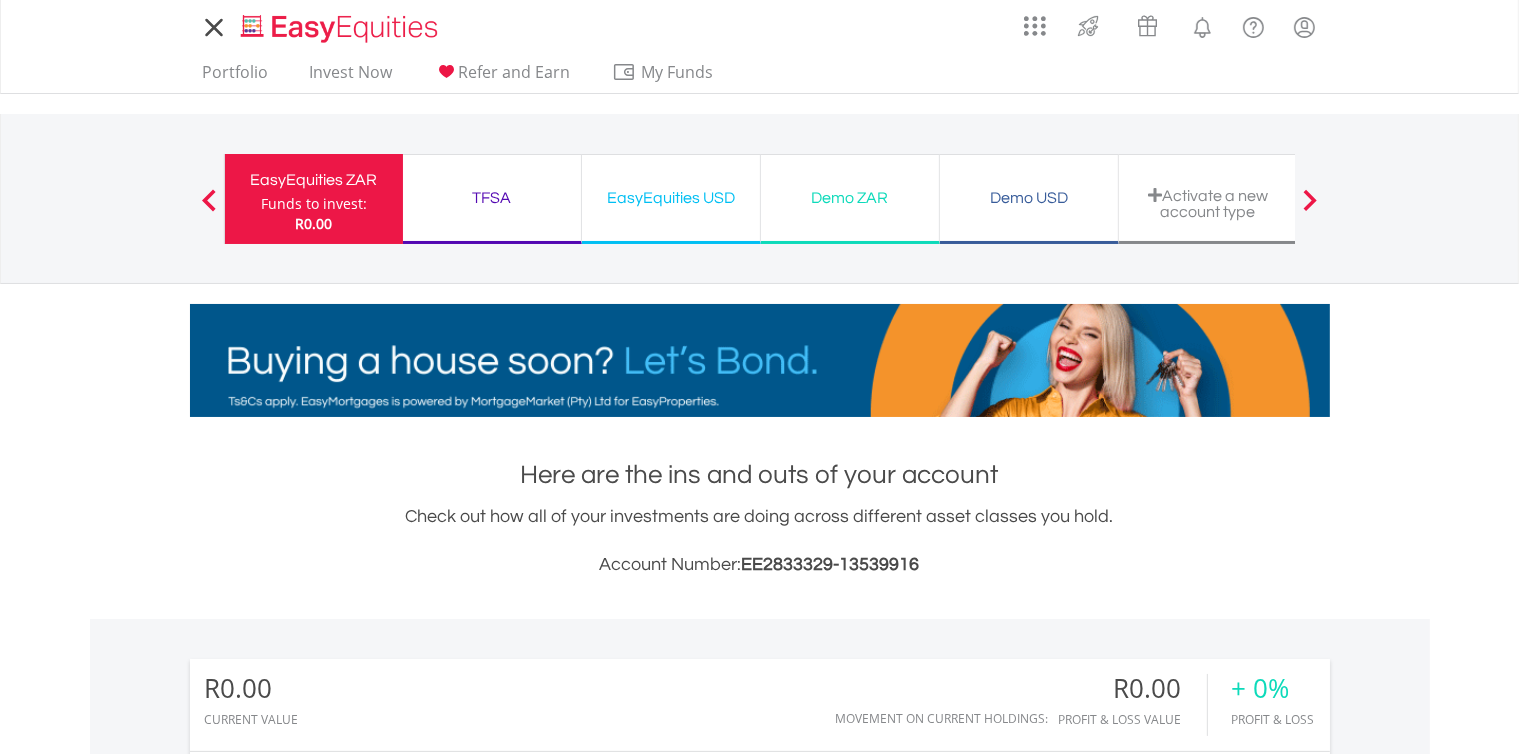 click 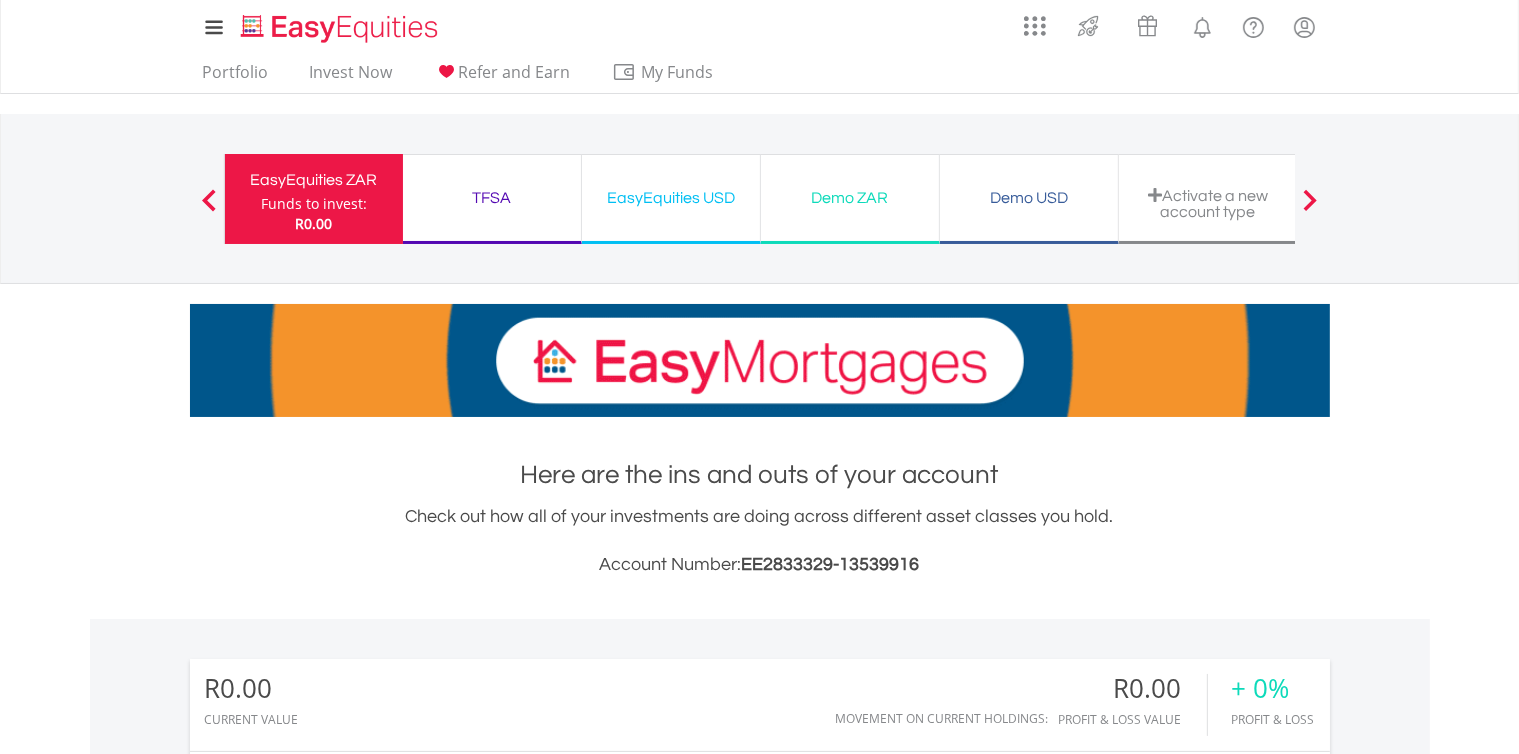 click on "TFSA
Funds to invest:
R0.00" at bounding box center (492, 199) 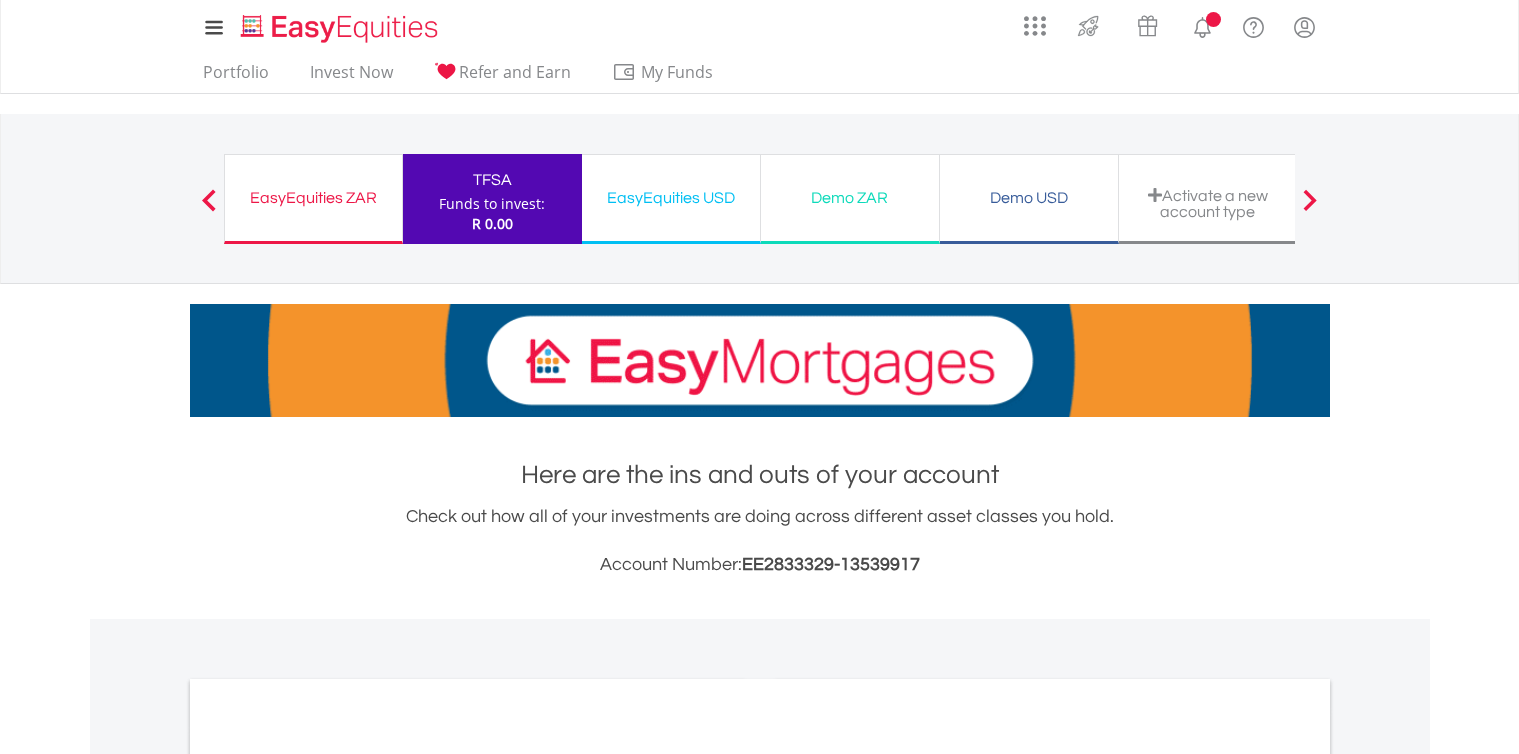 scroll, scrollTop: 0, scrollLeft: 0, axis: both 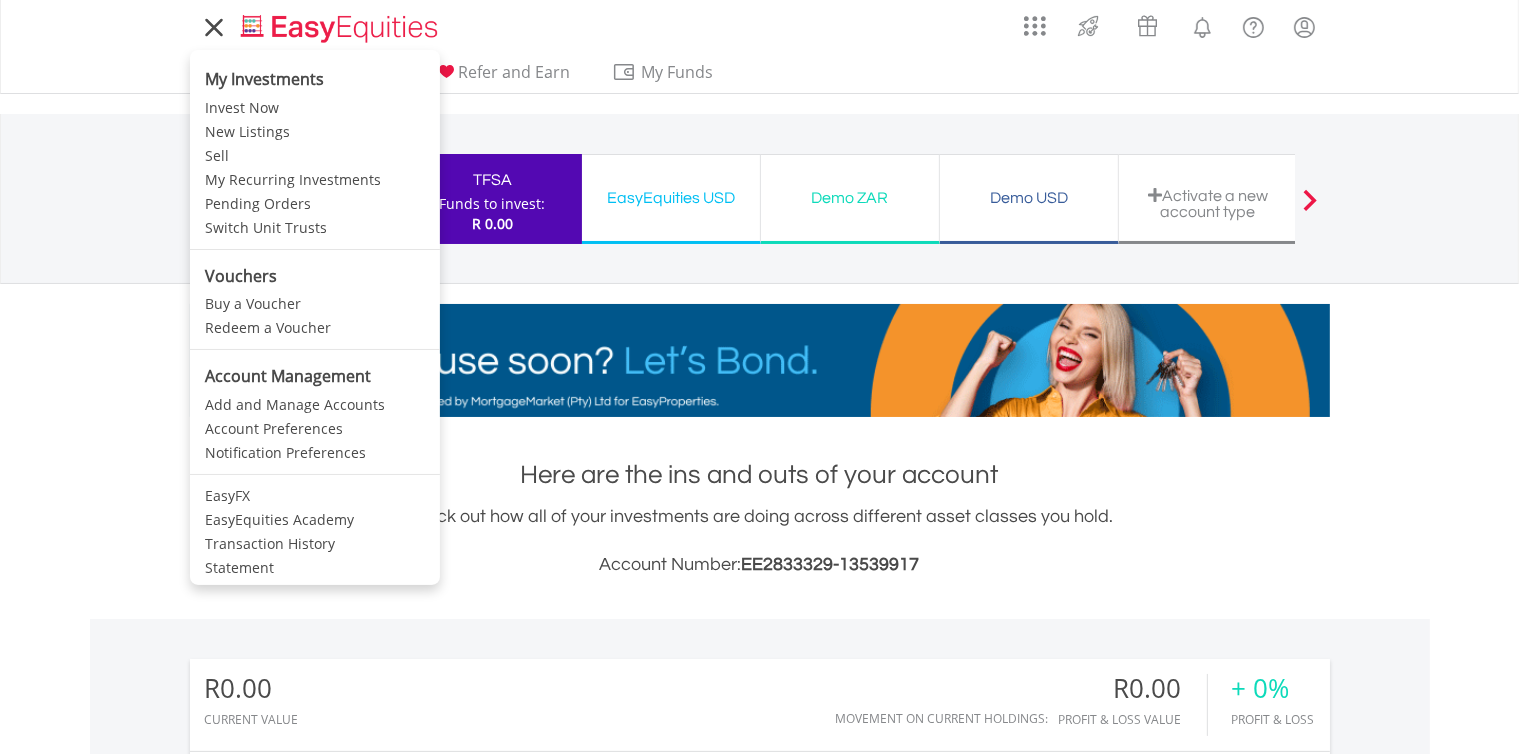 click 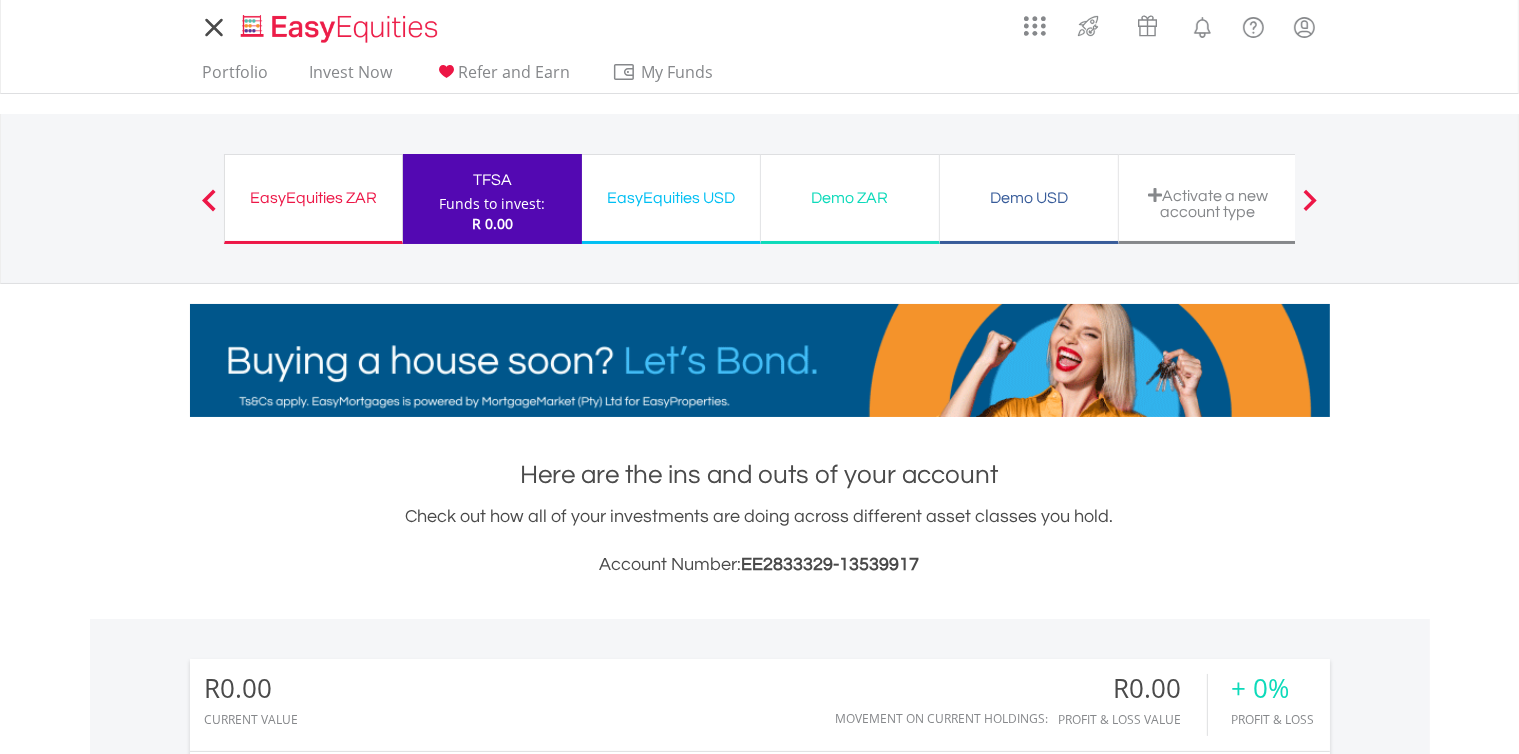 click 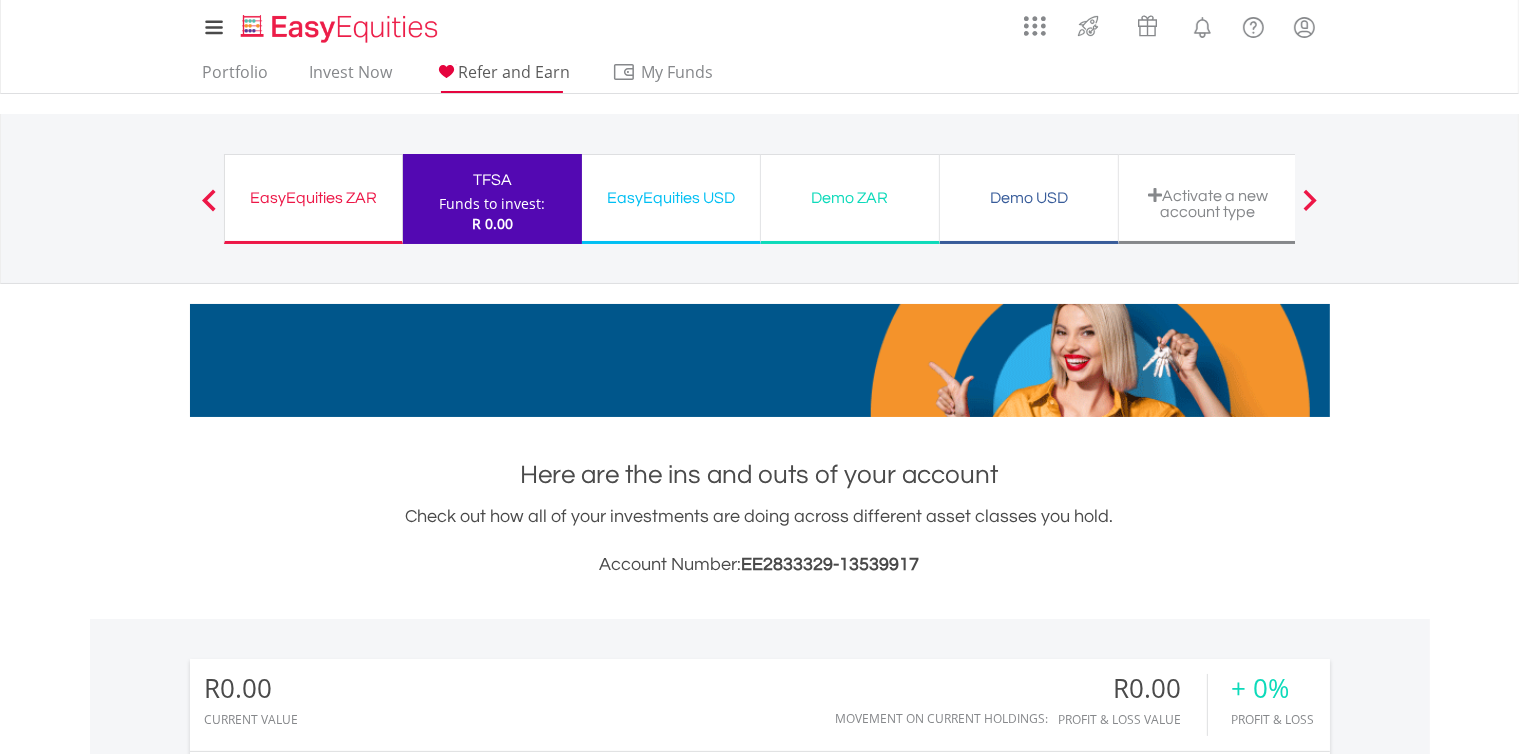 click on "Refer and Earn" at bounding box center [515, 72] 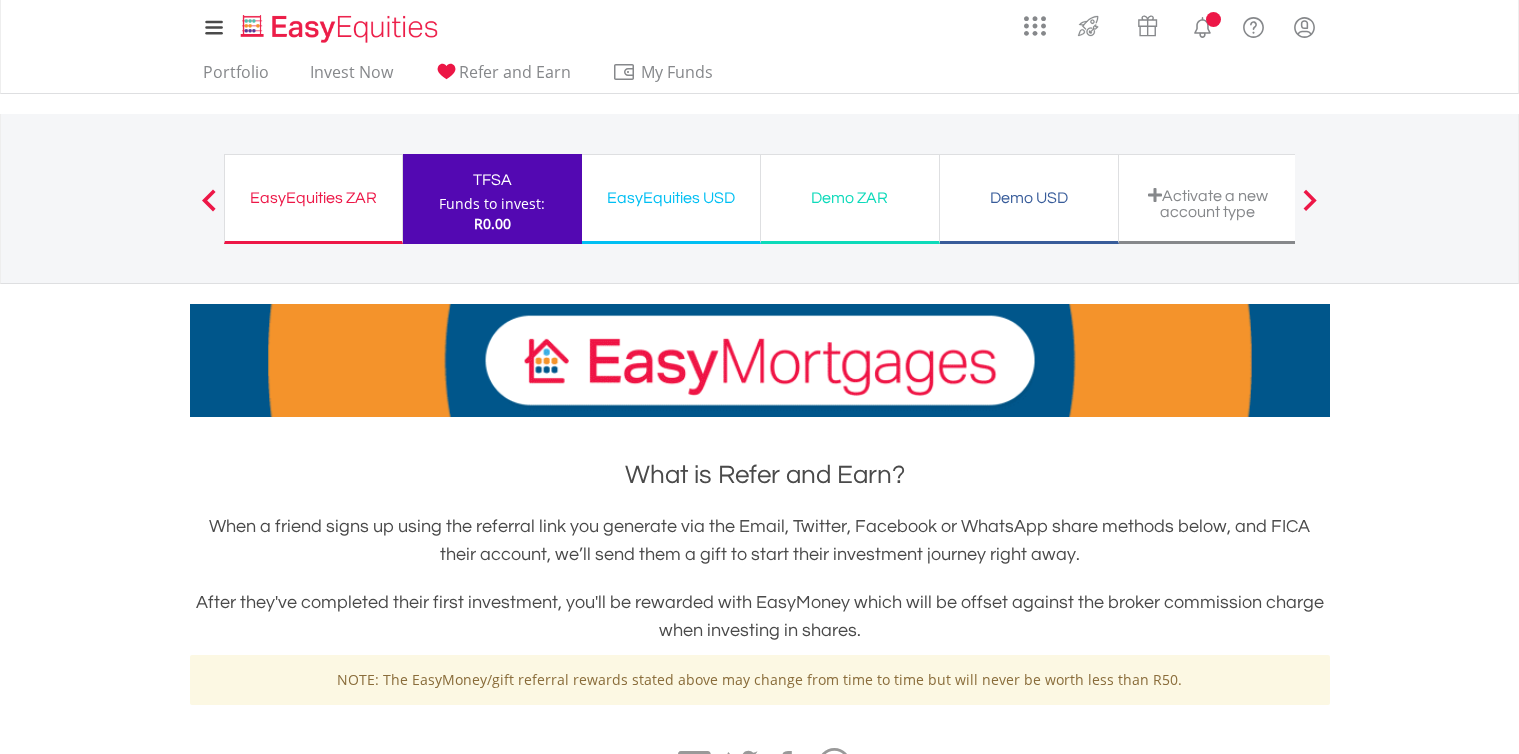 scroll, scrollTop: 0, scrollLeft: 0, axis: both 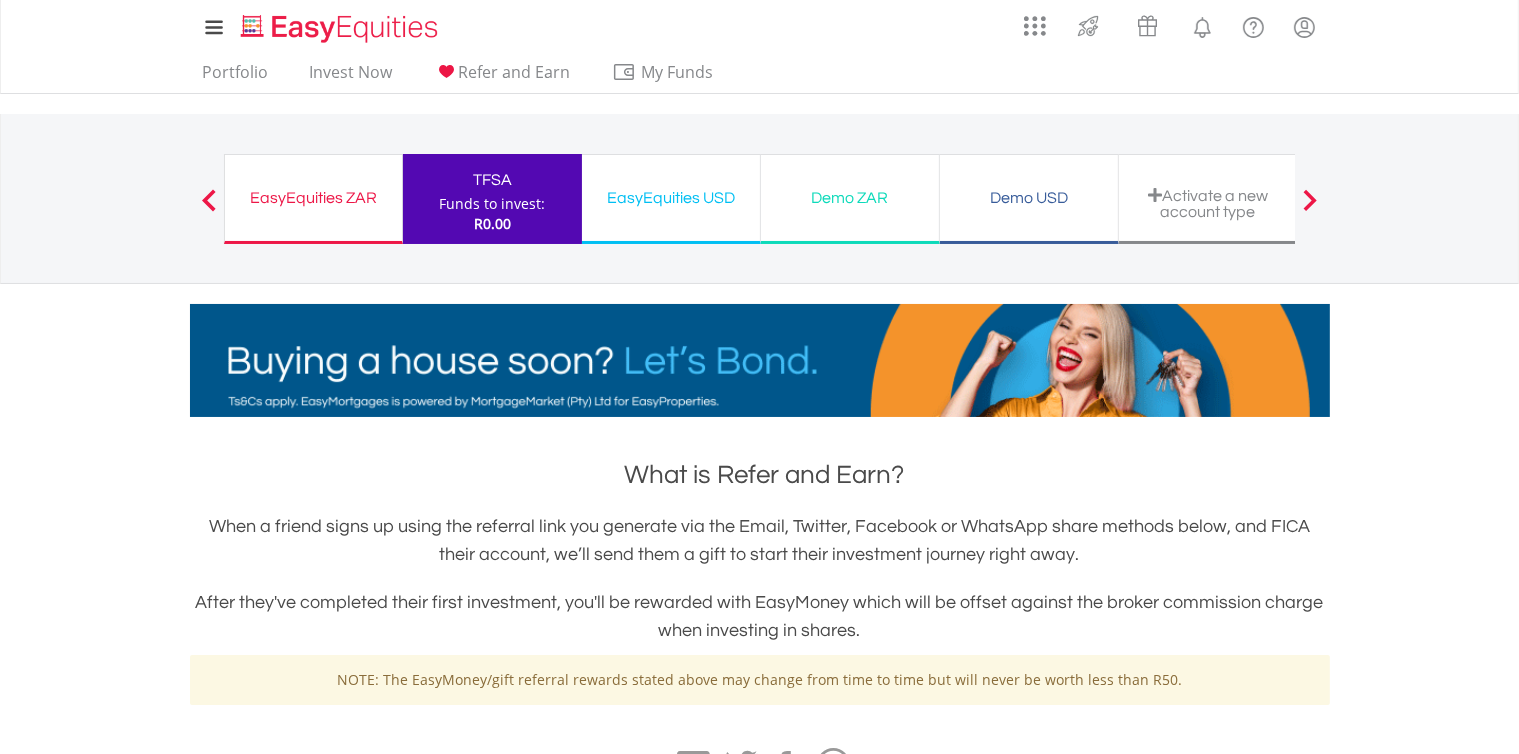 click on "EasyEquities ZAR
Funds to invest:
R0.00
TFSA
Funds to invest:
R0.00
EasyEquities USD
Funds to invest:
R0.00 Demo ZAR R0.00" at bounding box center (760, 198) 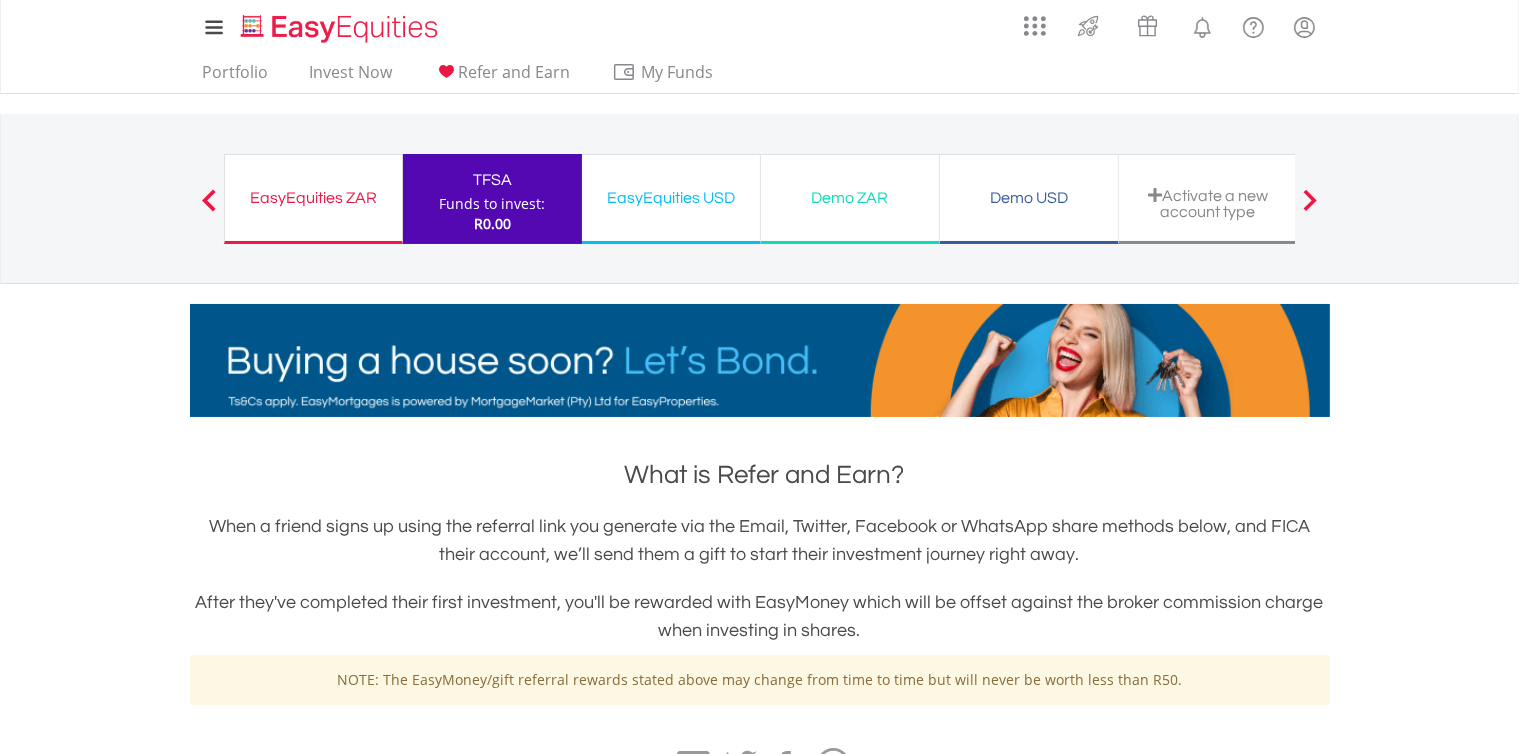 click at bounding box center [209, 199] 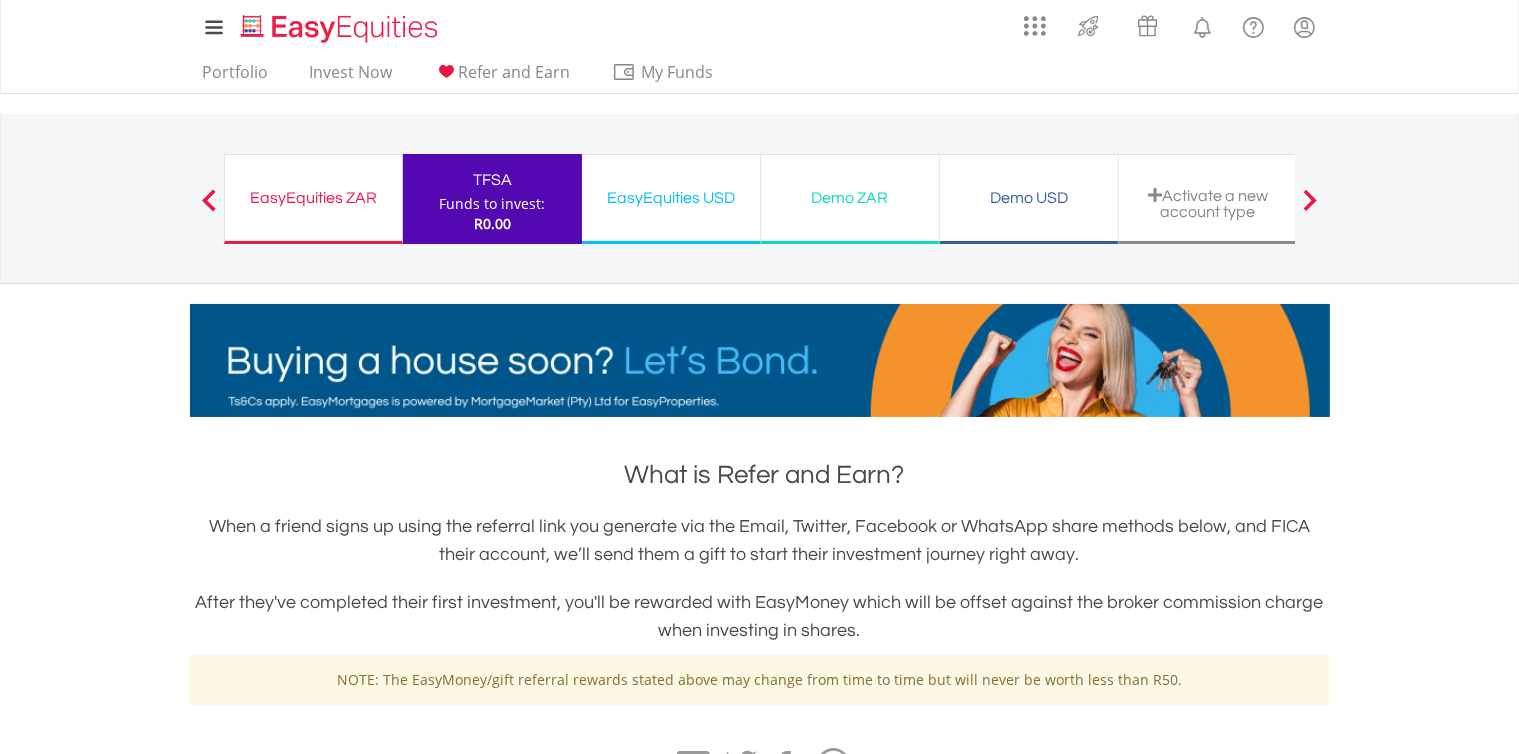 click at bounding box center (209, 199) 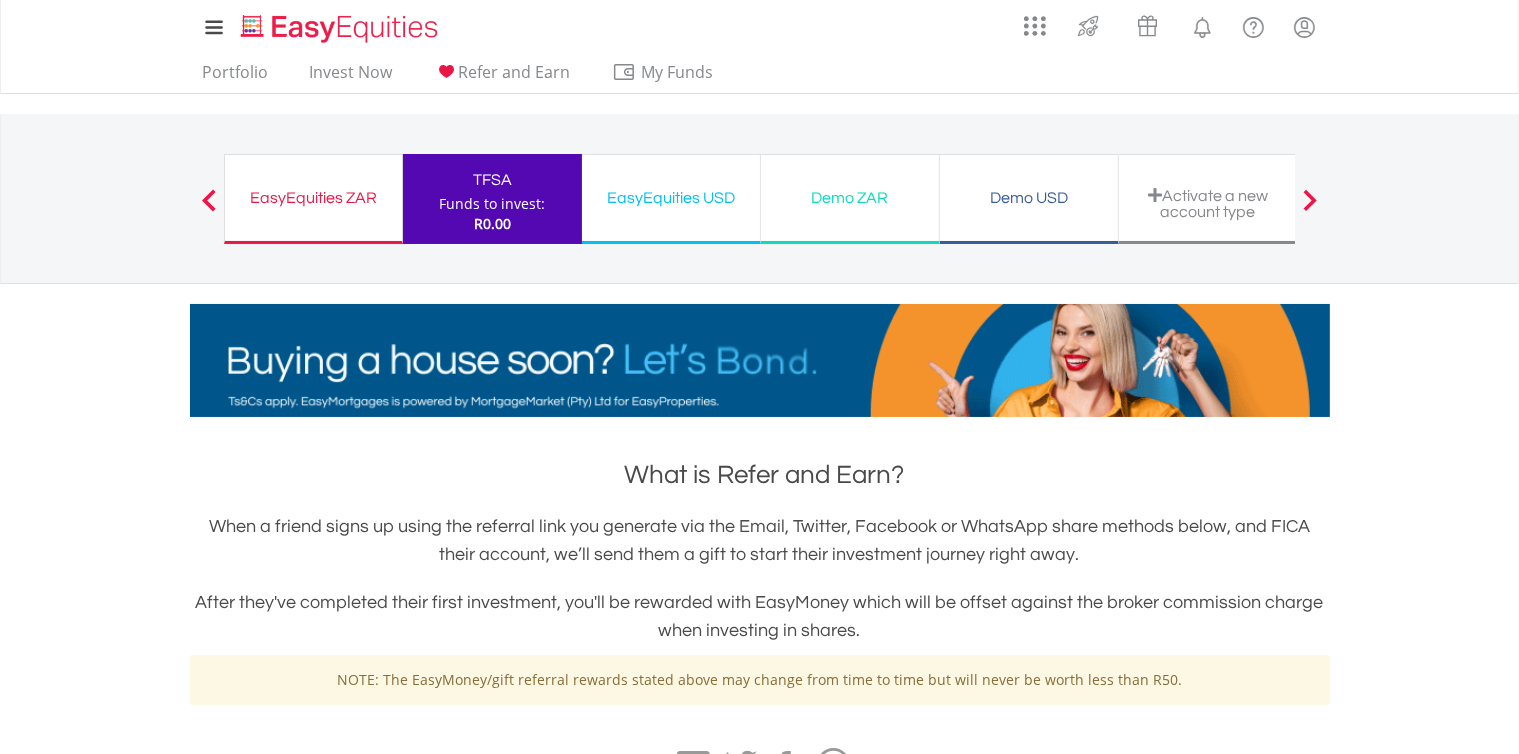 click on "EasyEquities ZAR" at bounding box center (313, 198) 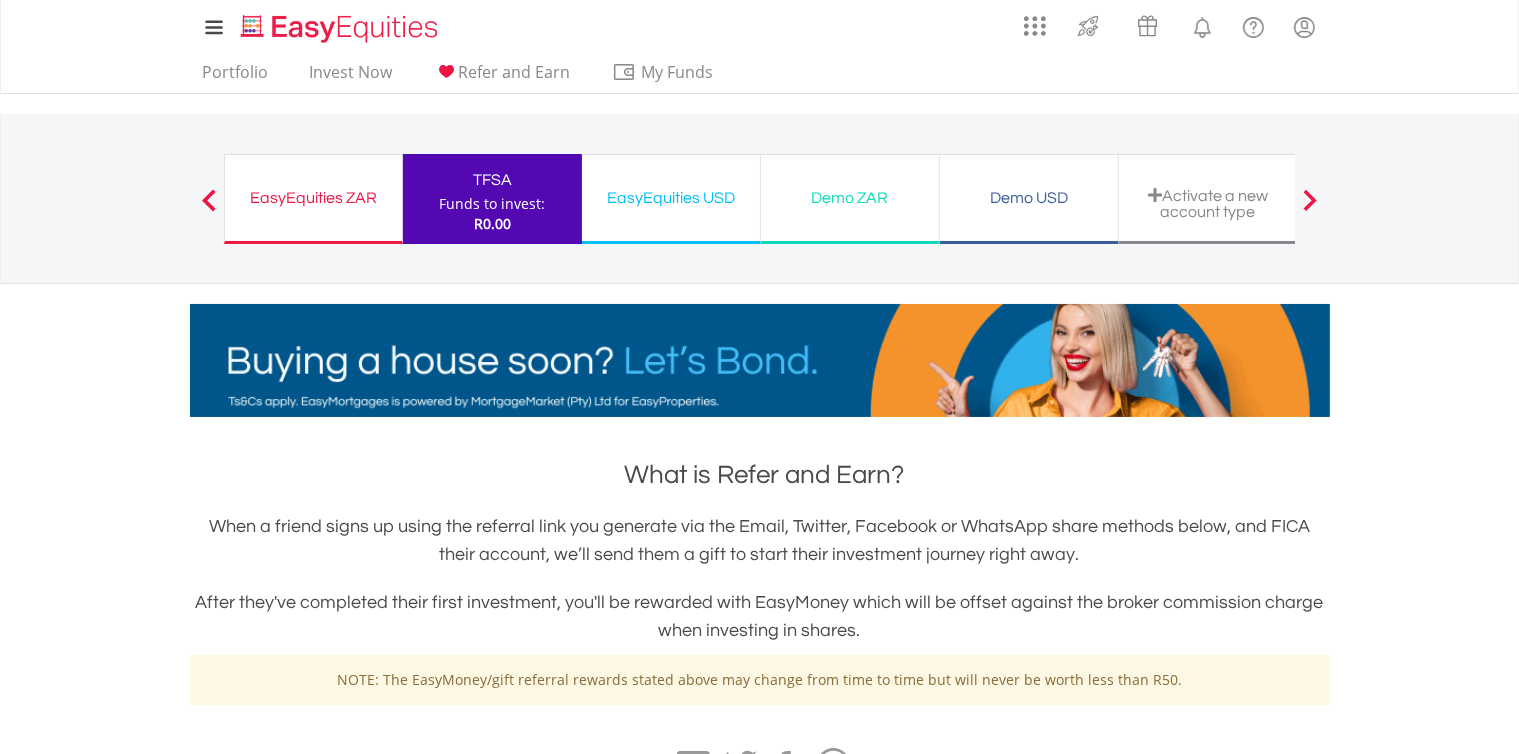 click on "EasyEquities ZAR" at bounding box center [313, 198] 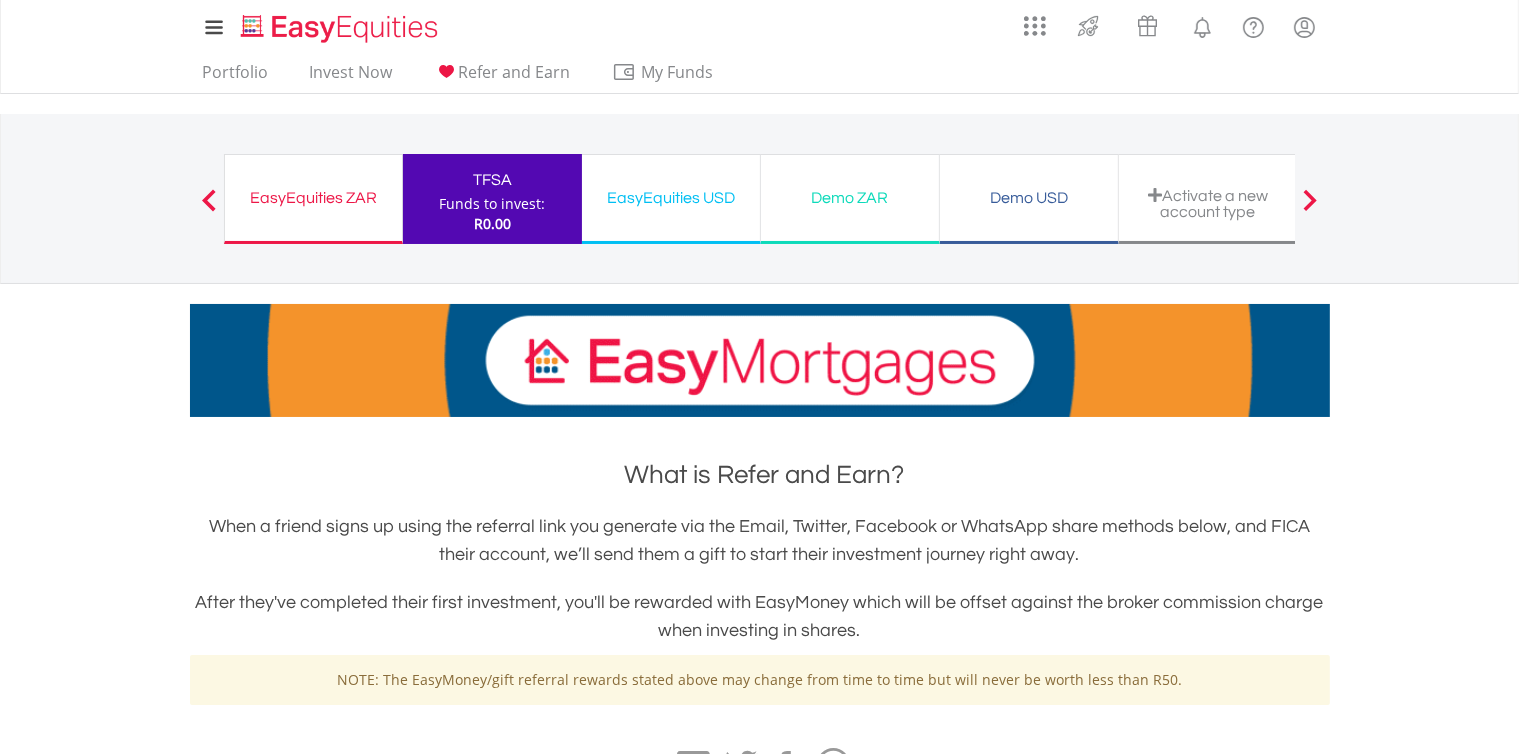click on "EasyEquities ZAR" at bounding box center [313, 198] 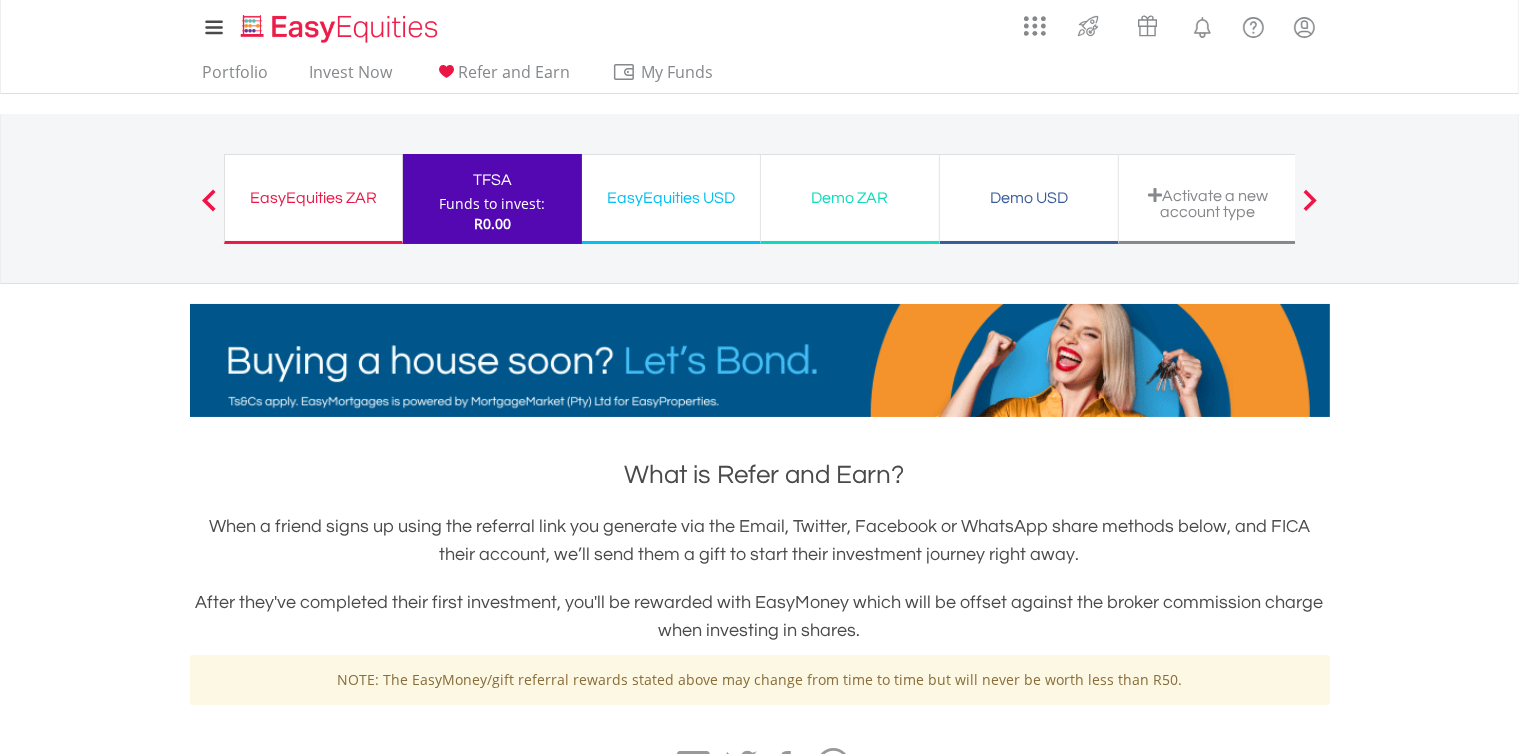 click on "EasyEquities ZAR" at bounding box center (313, 198) 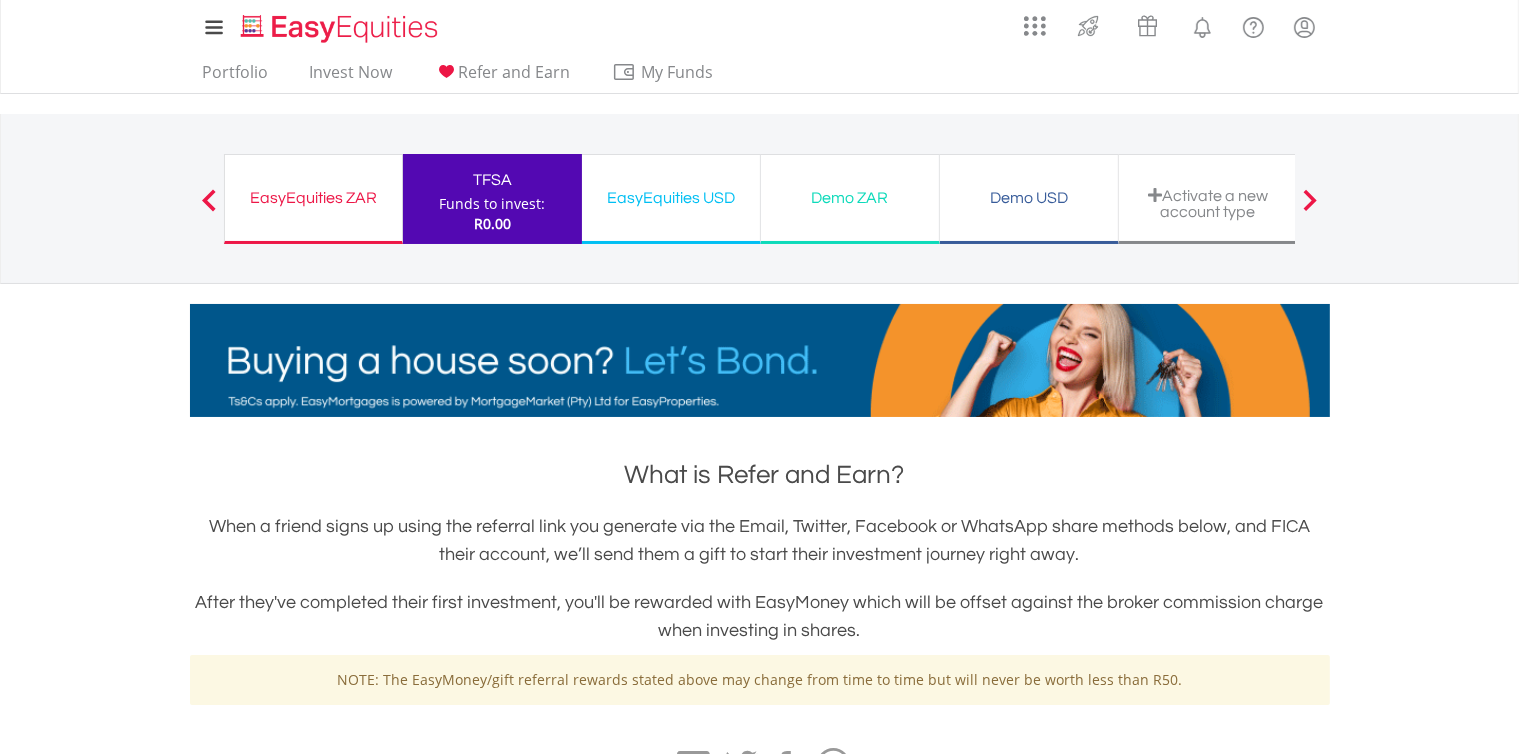 click on "EasyEquities ZAR" at bounding box center [313, 198] 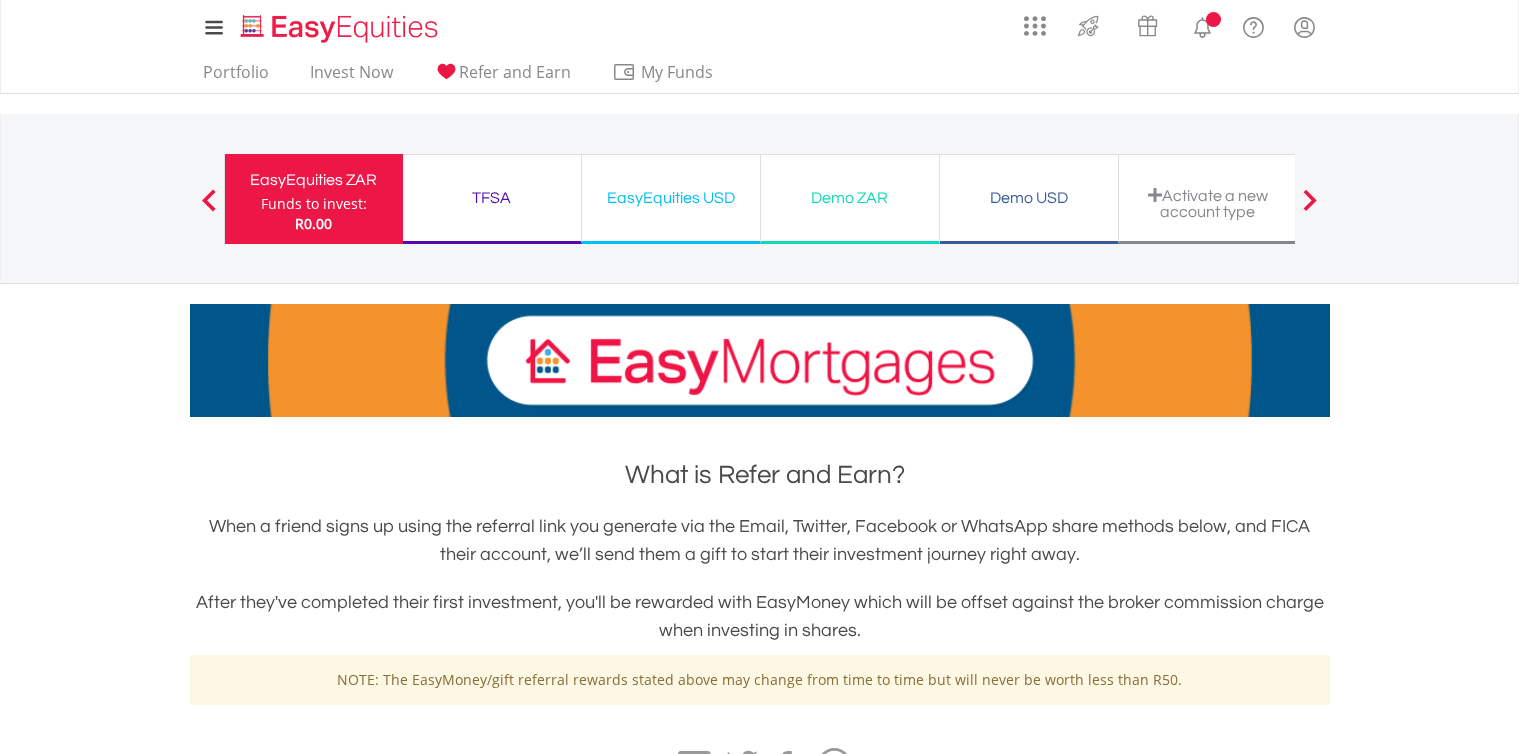 click on "Funds to invest:" at bounding box center (314, 204) 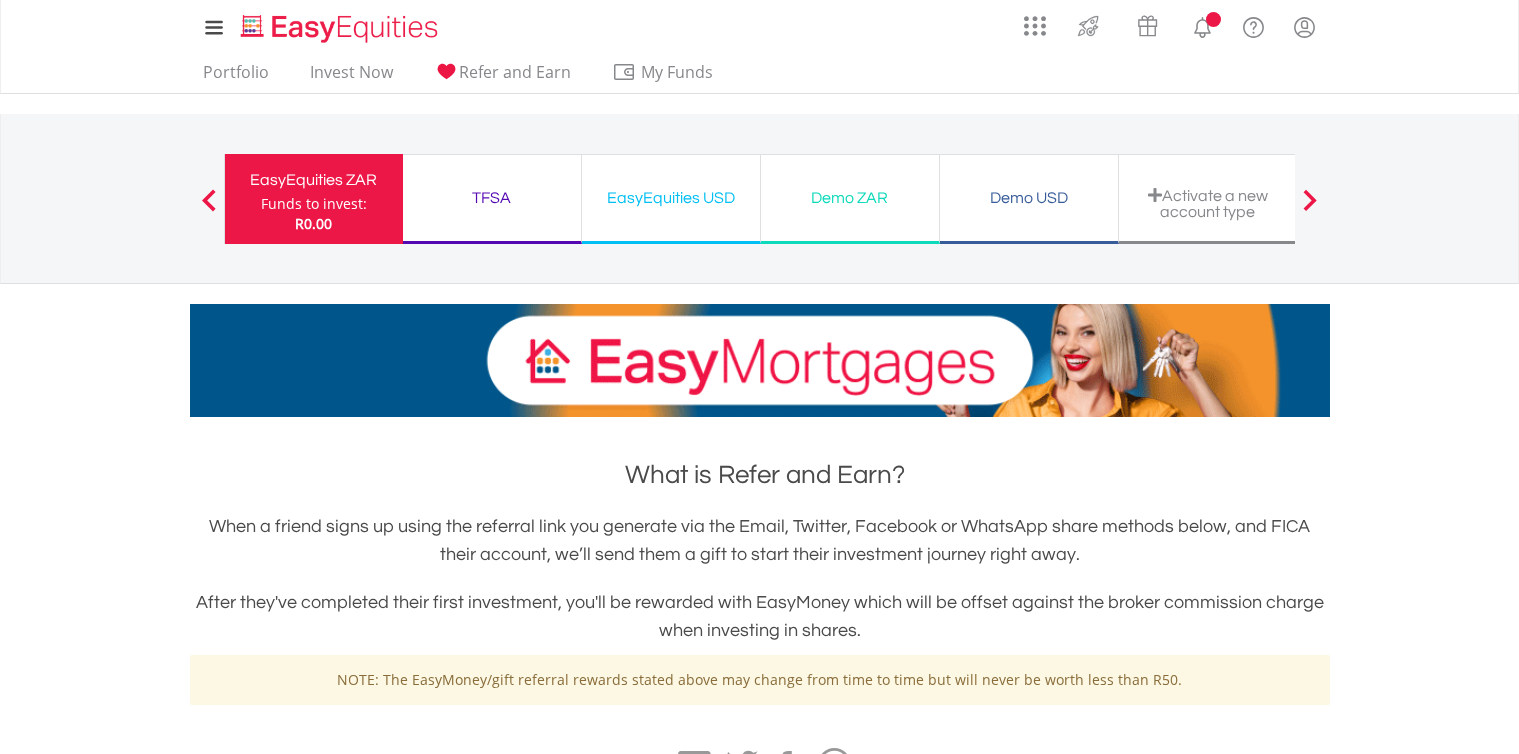 scroll, scrollTop: 0, scrollLeft: 0, axis: both 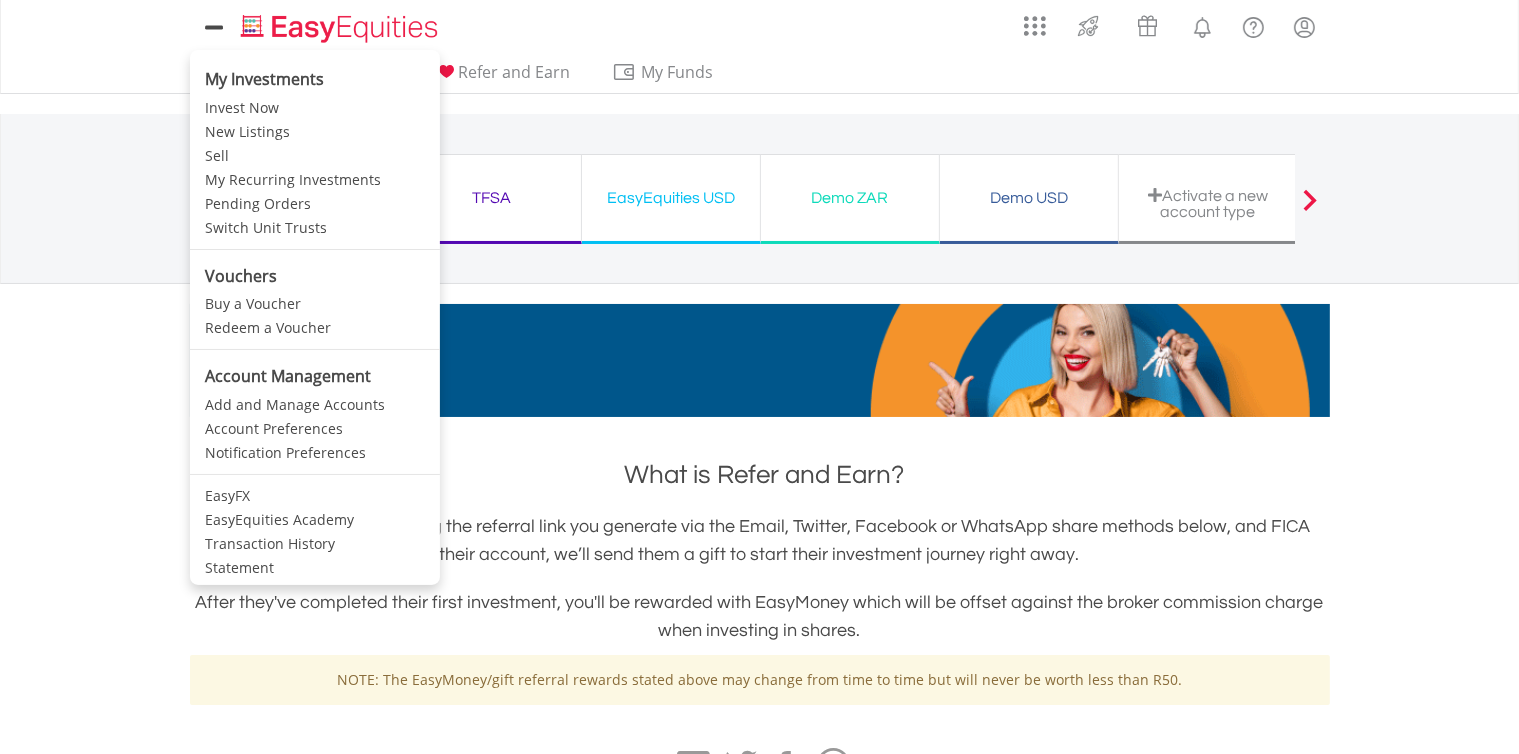 drag, startPoint x: 0, startPoint y: 0, endPoint x: 219, endPoint y: 28, distance: 220.7827 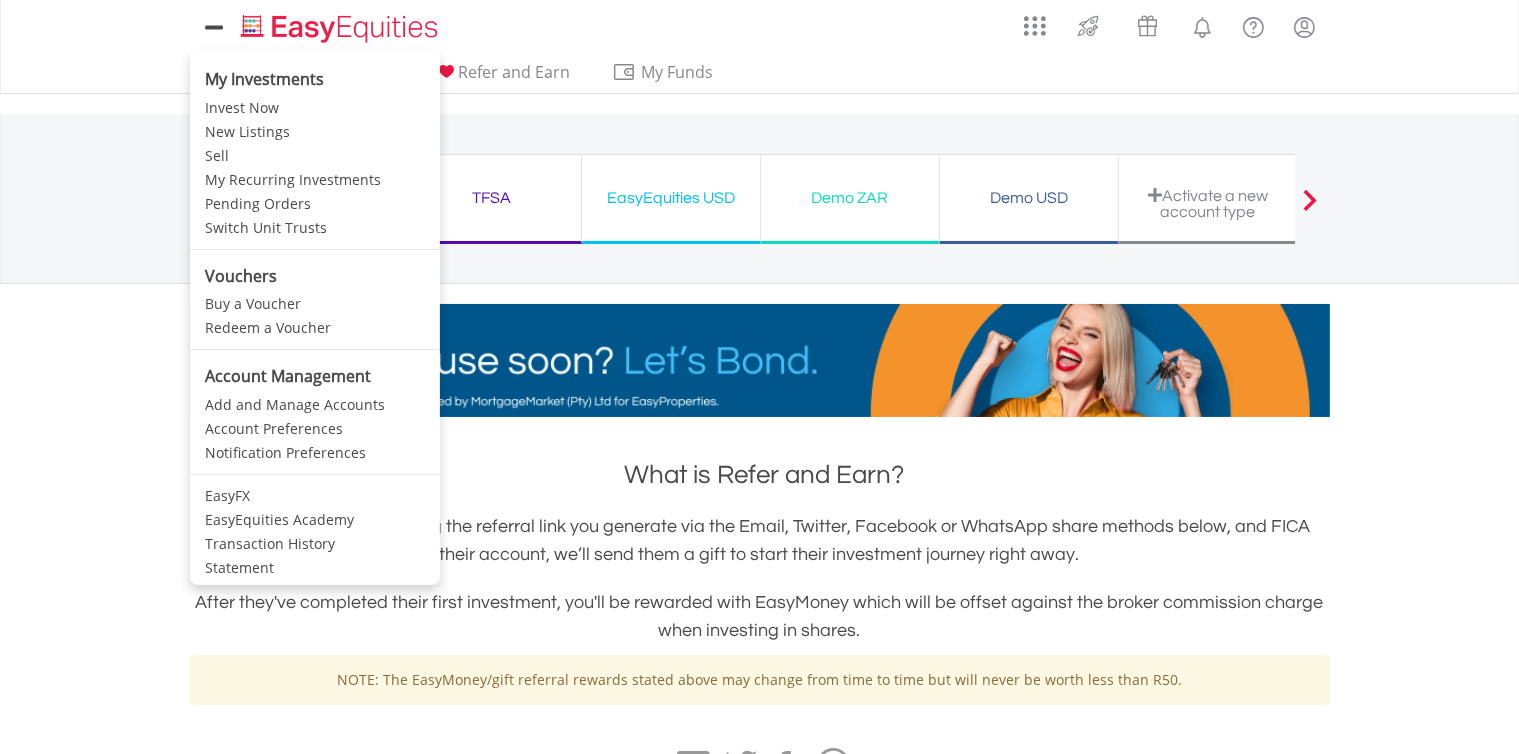 click 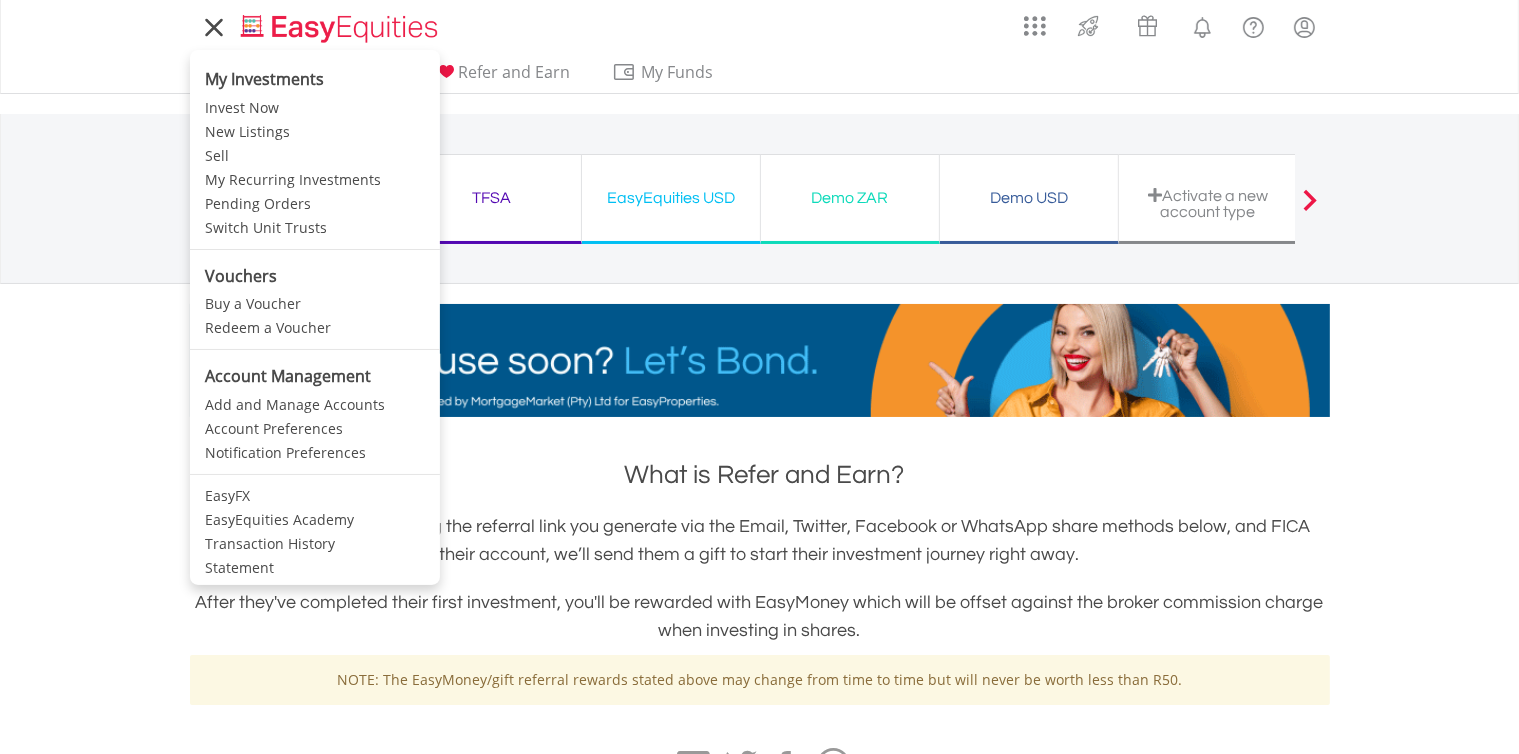 click 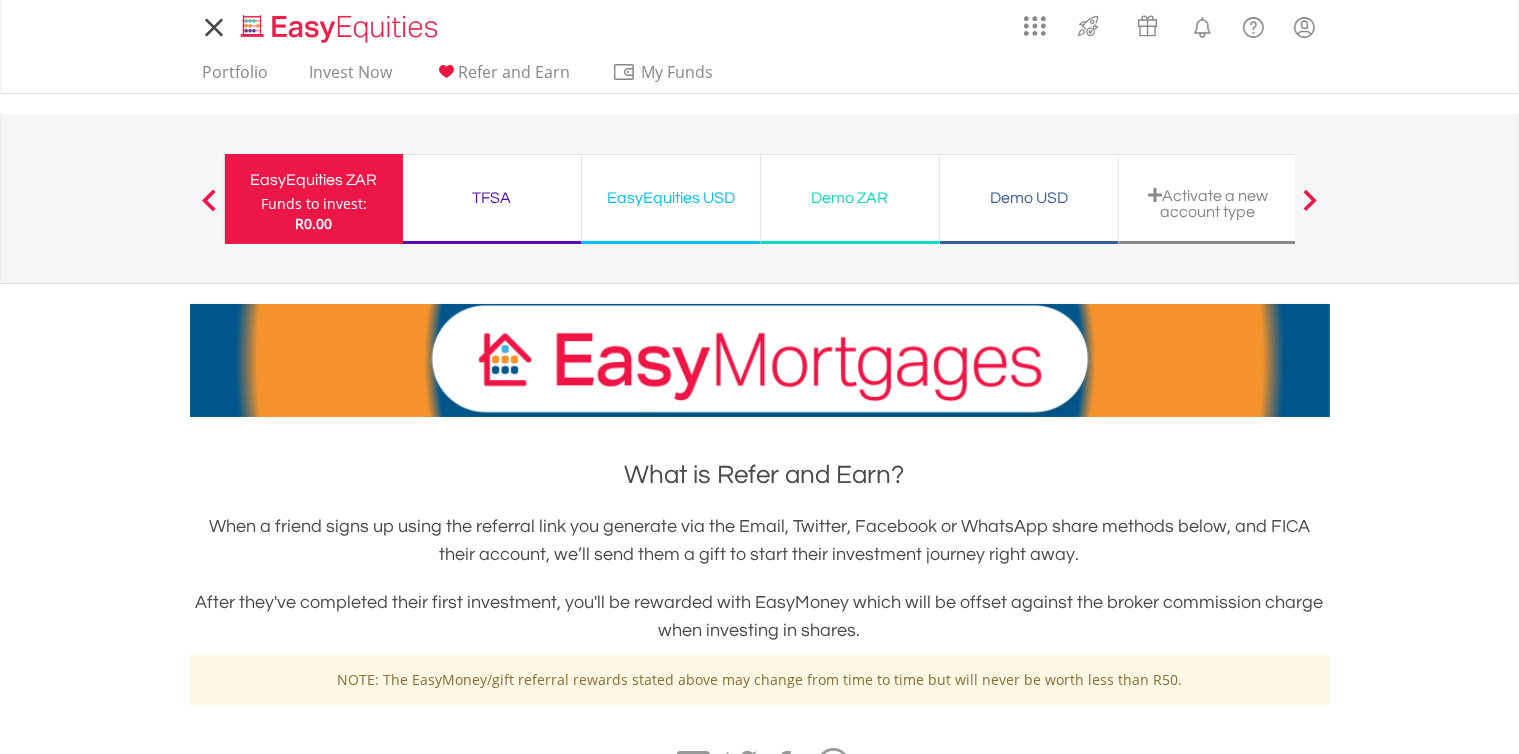 click 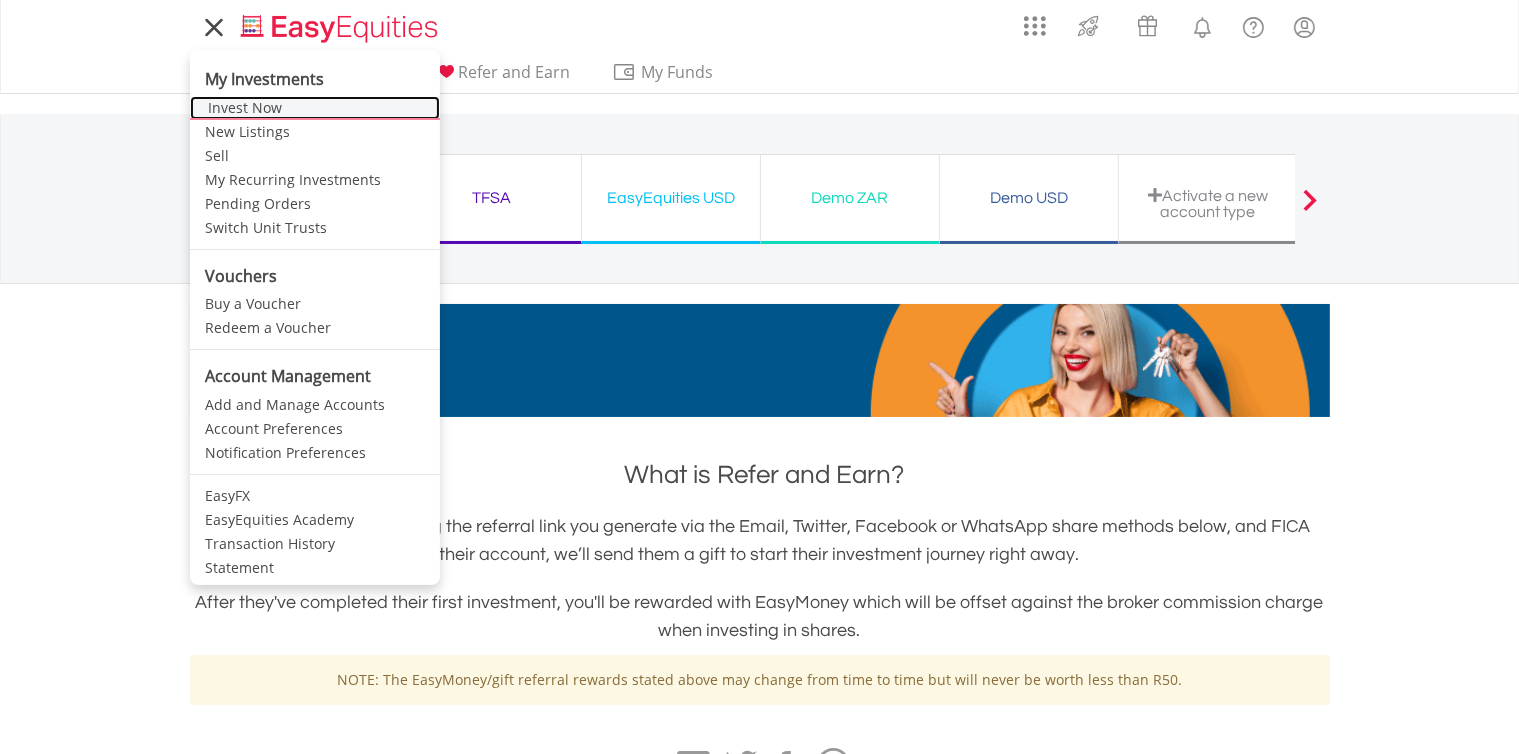 click on "Invest Now" at bounding box center [315, 108] 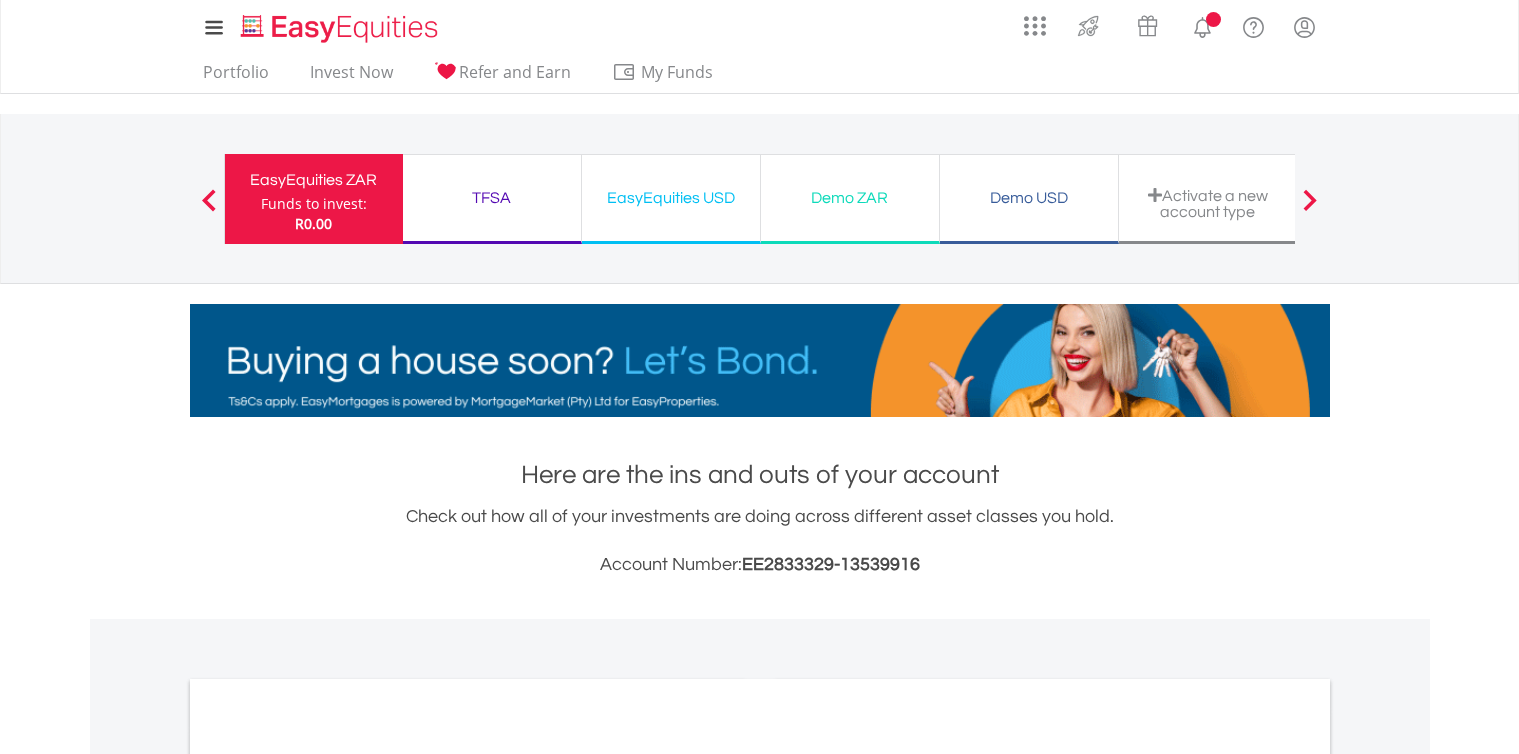 scroll, scrollTop: 0, scrollLeft: 0, axis: both 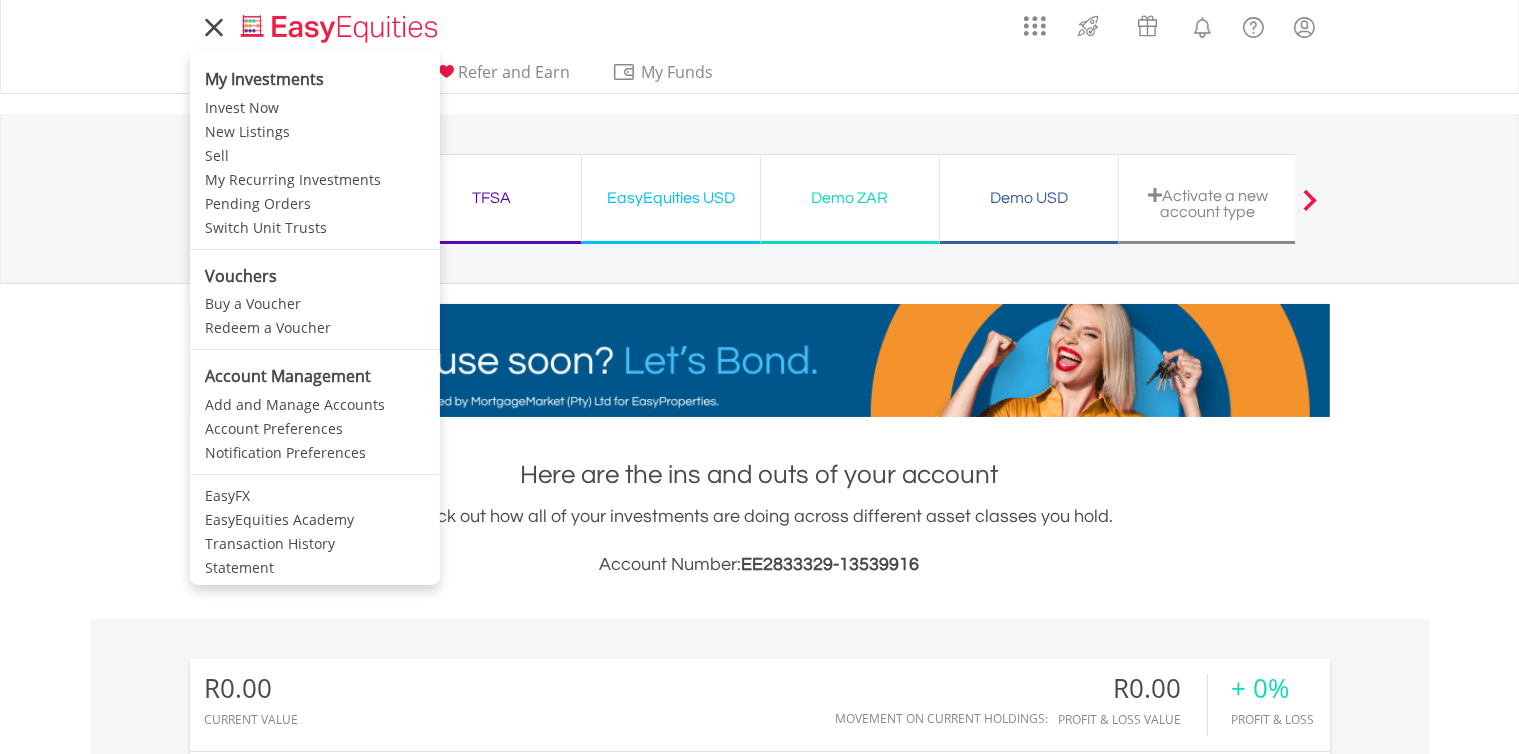 click 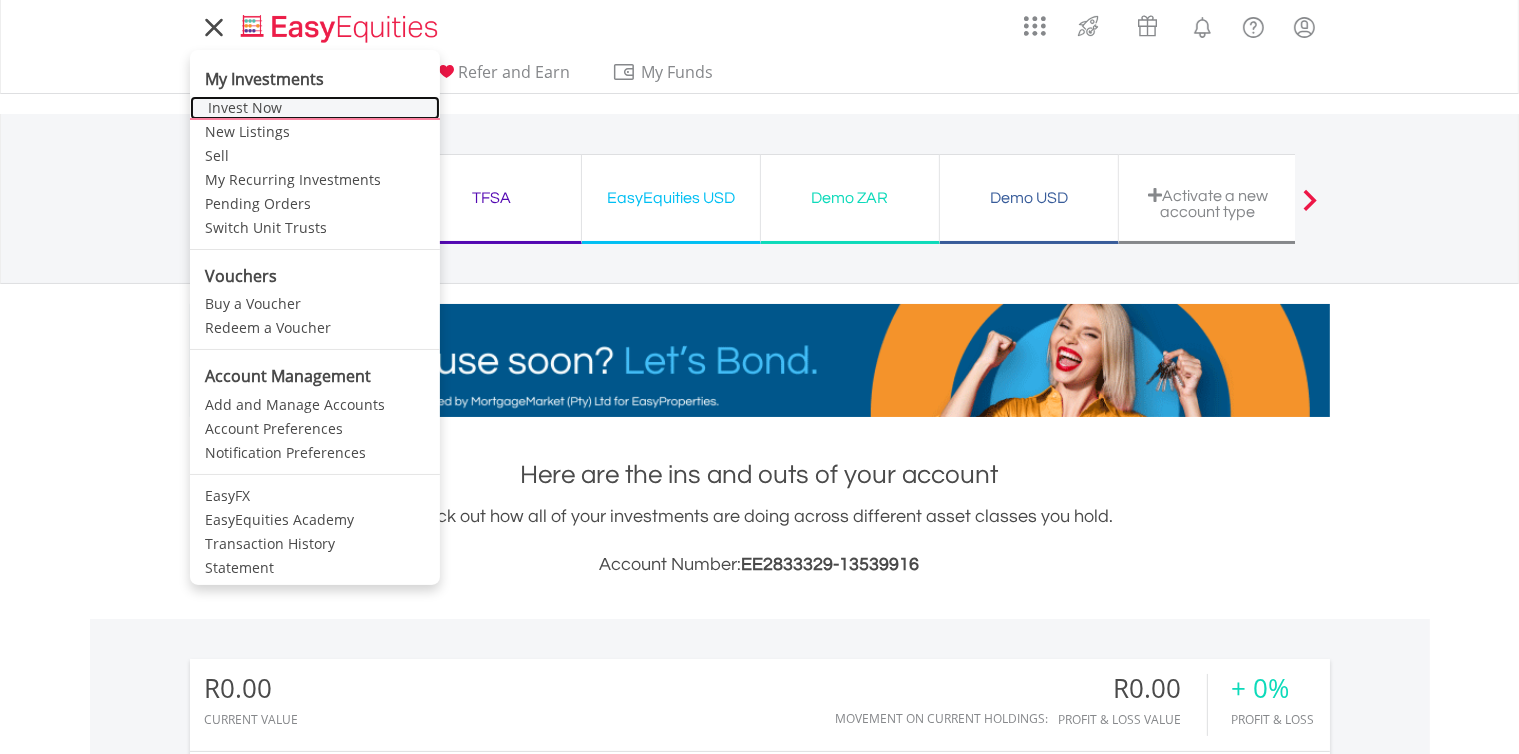 click on "Invest Now" at bounding box center (315, 108) 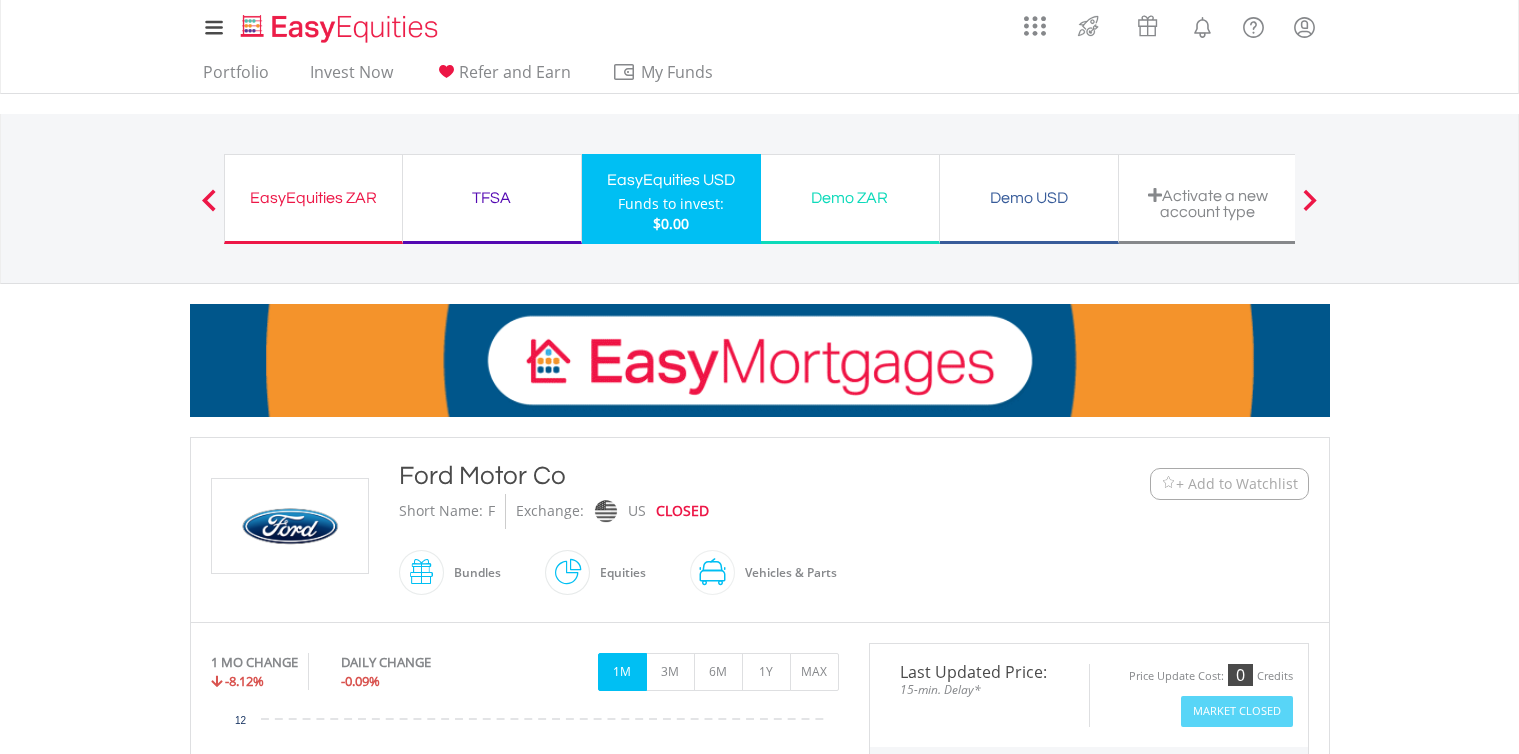 scroll, scrollTop: 0, scrollLeft: 0, axis: both 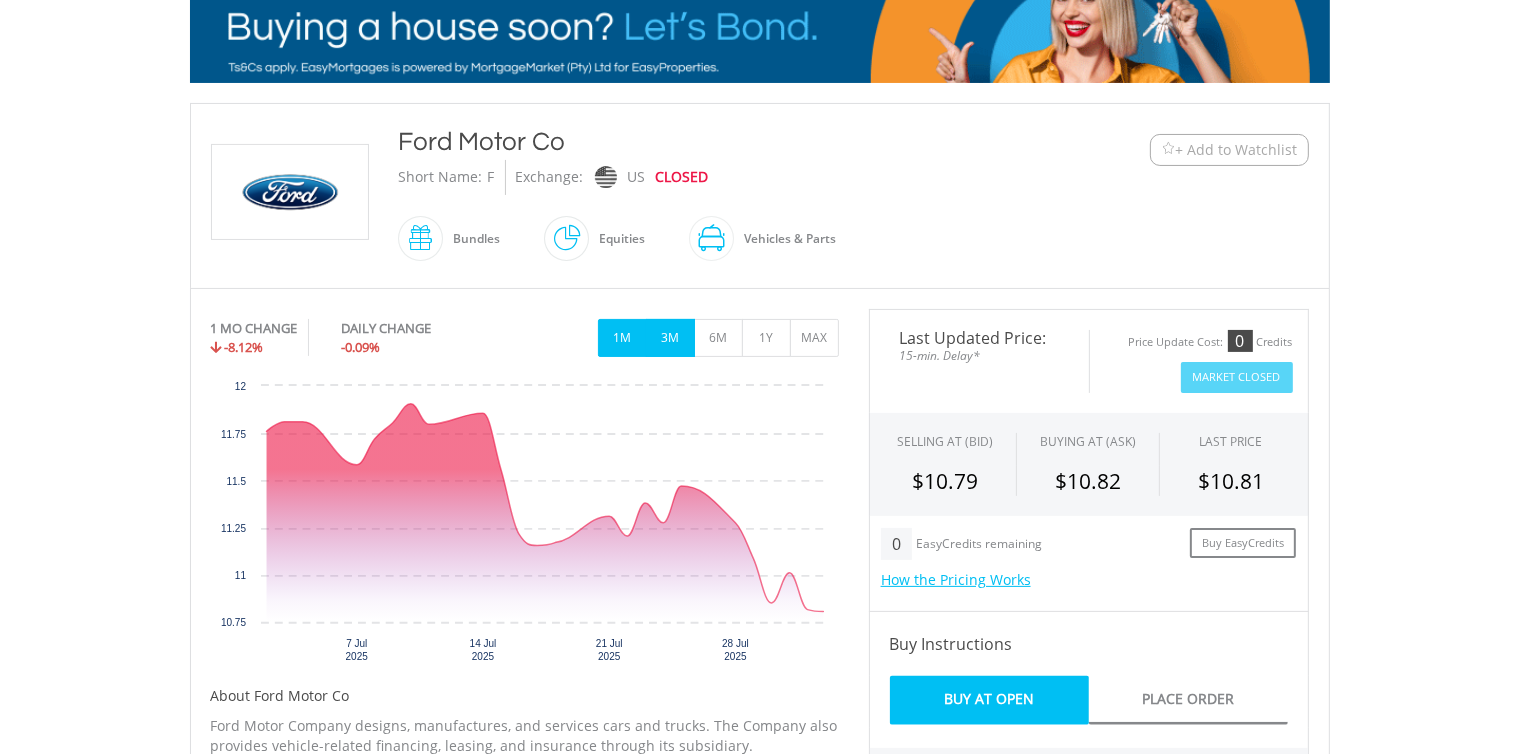 click on "3M" at bounding box center (670, 338) 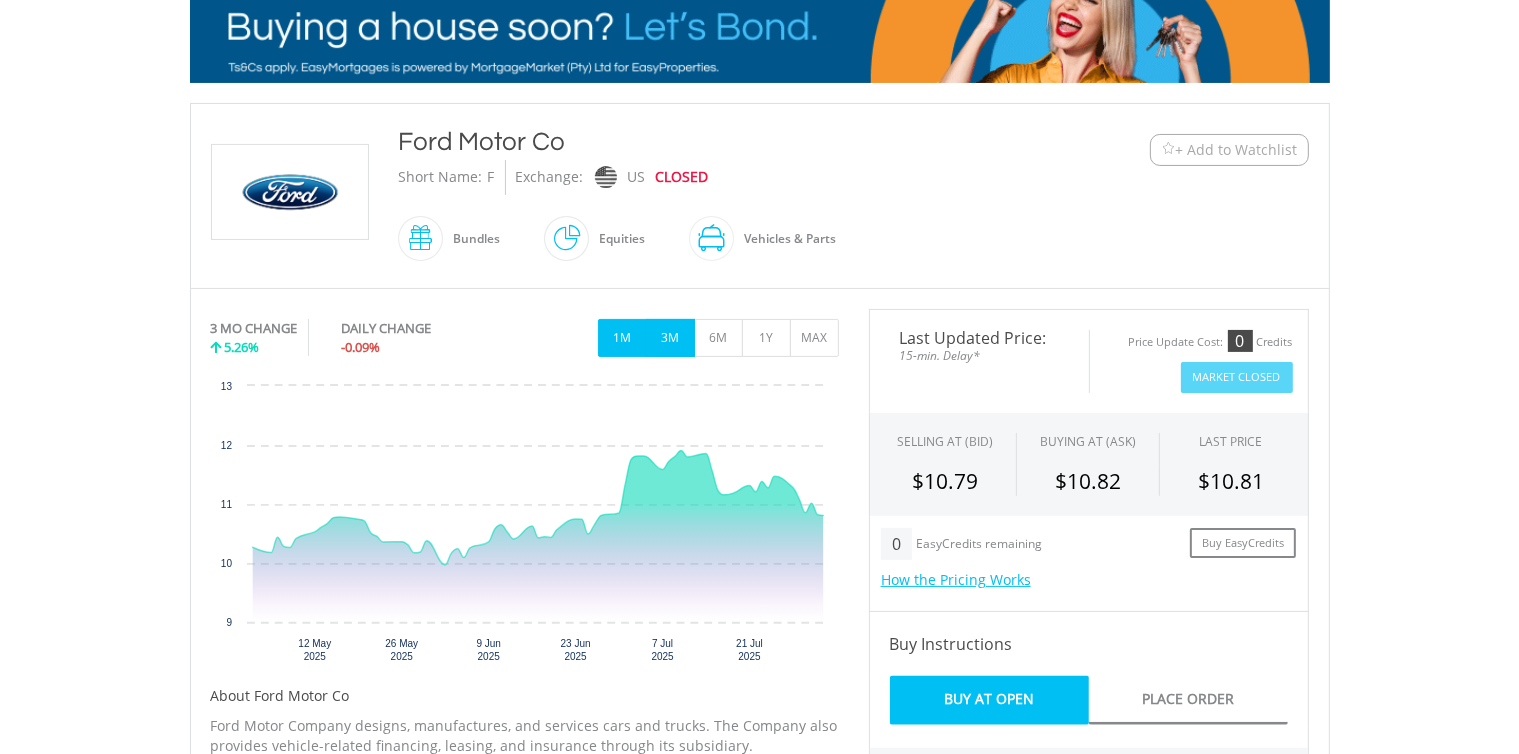 click on "1M" at bounding box center (622, 338) 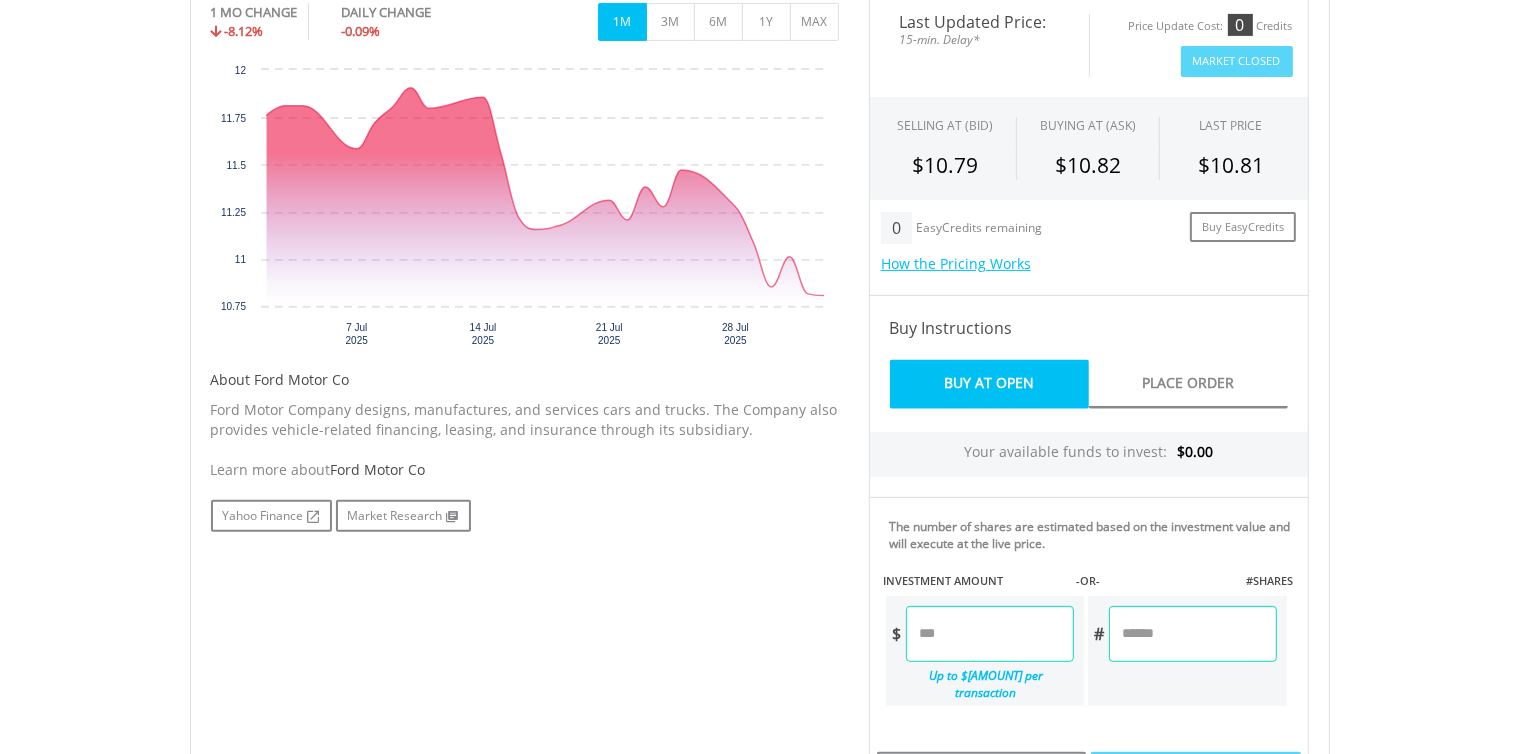scroll, scrollTop: 652, scrollLeft: 0, axis: vertical 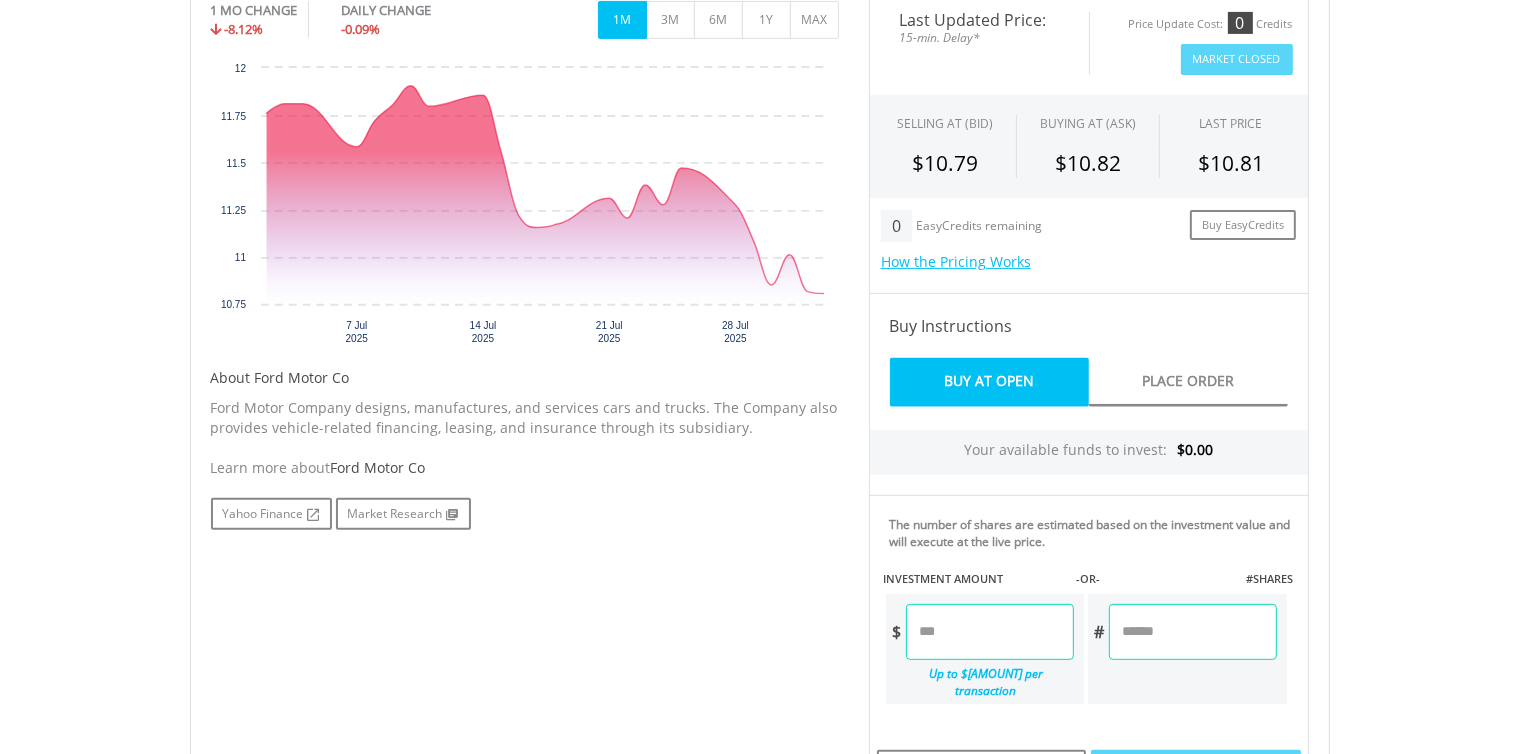click at bounding box center [1192, 632] 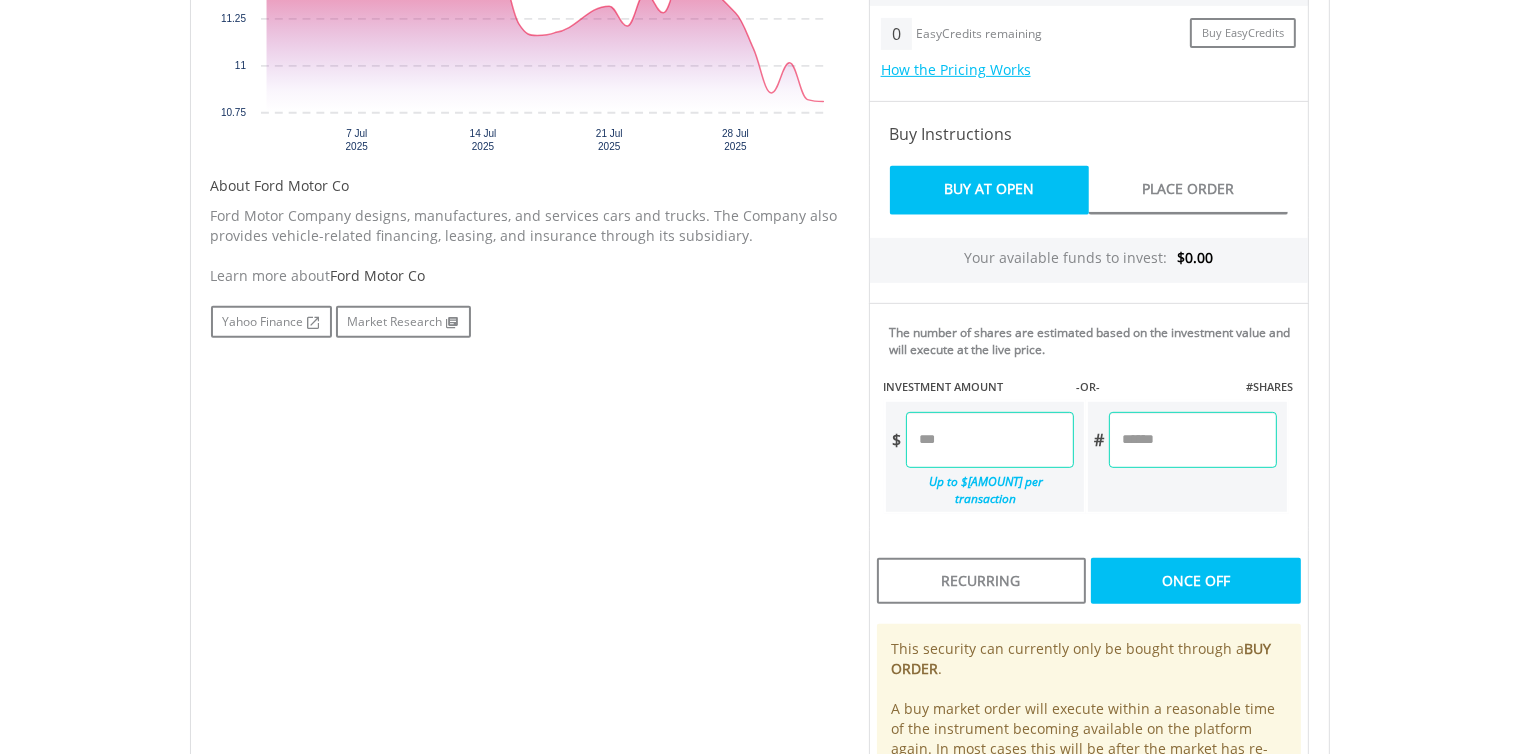 scroll, scrollTop: 846, scrollLeft: 0, axis: vertical 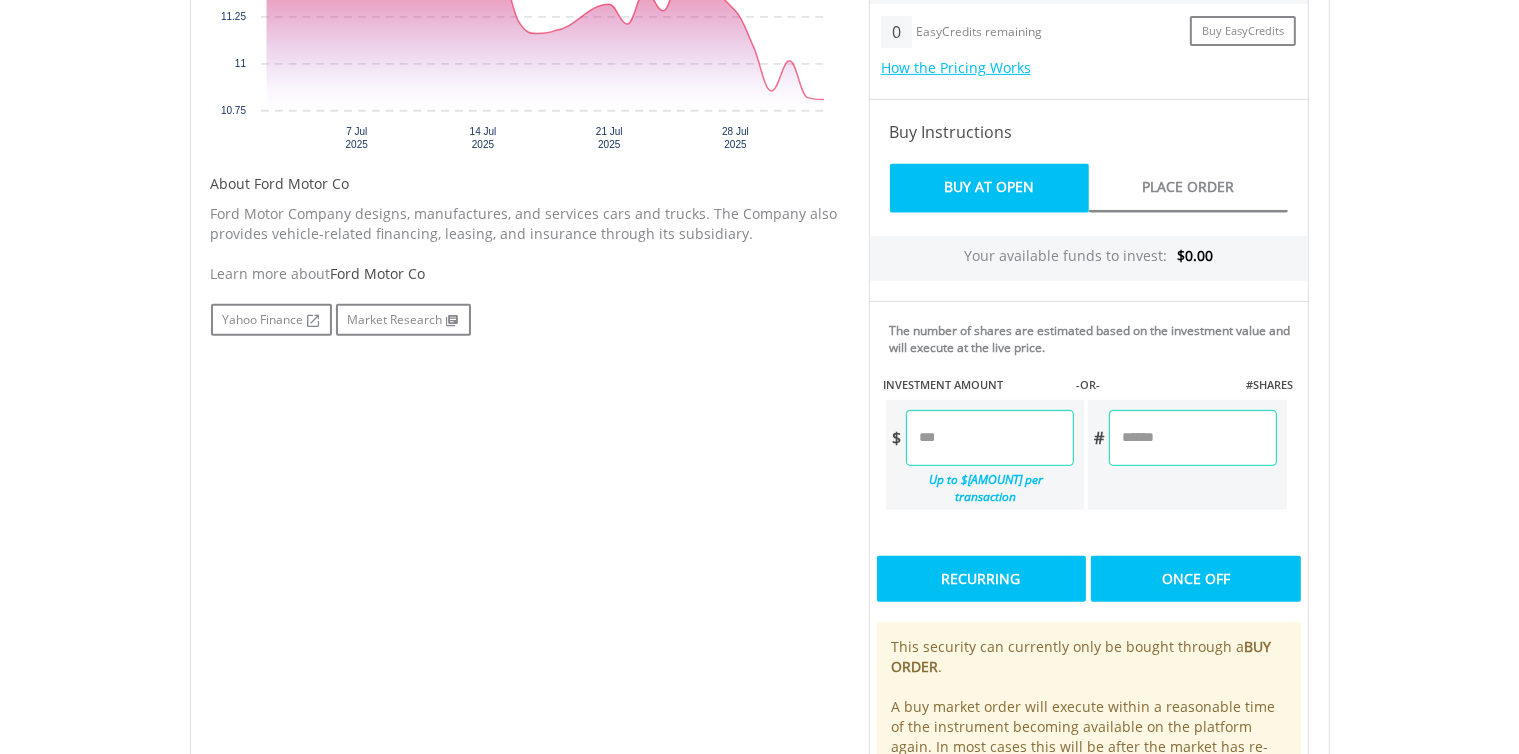 type on "*" 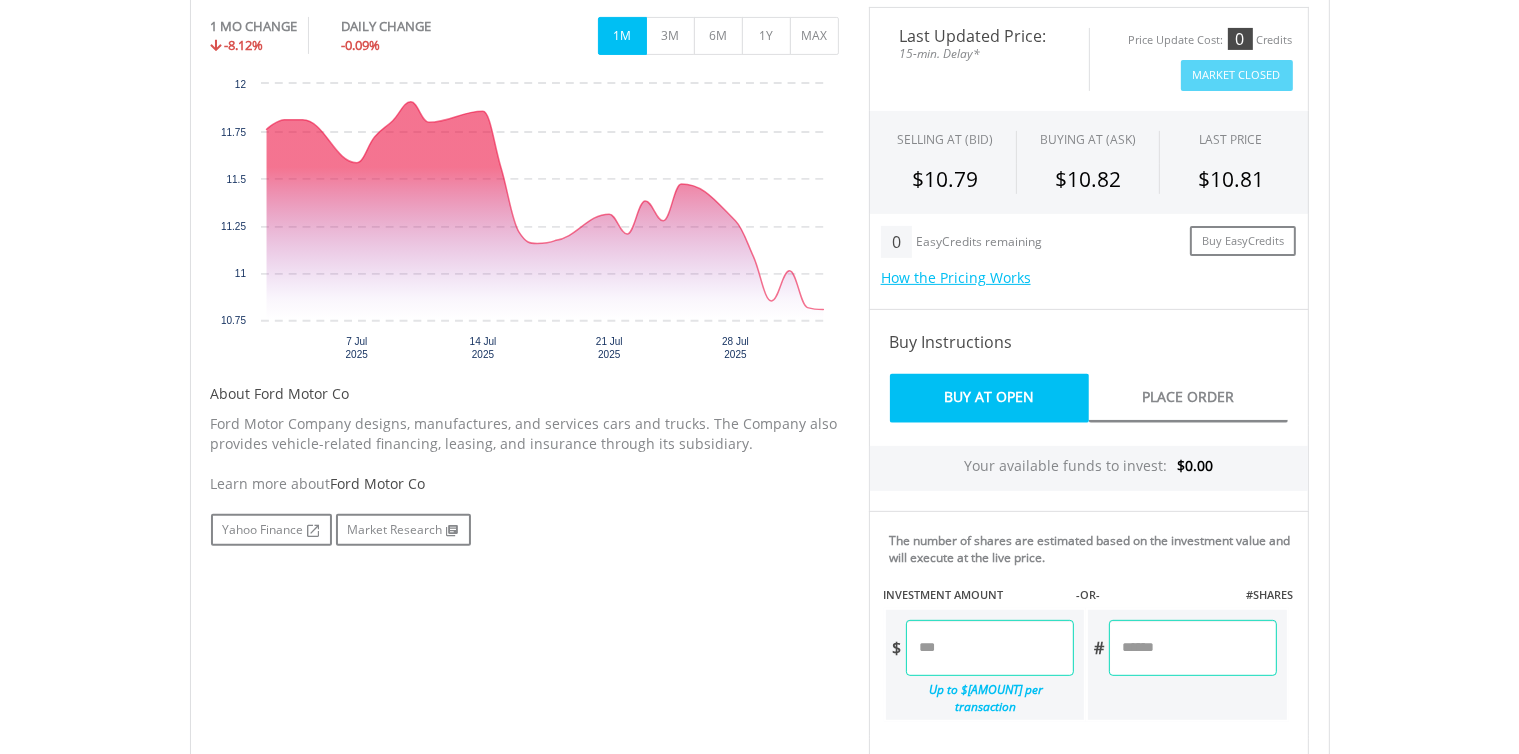 scroll, scrollTop: 612, scrollLeft: 0, axis: vertical 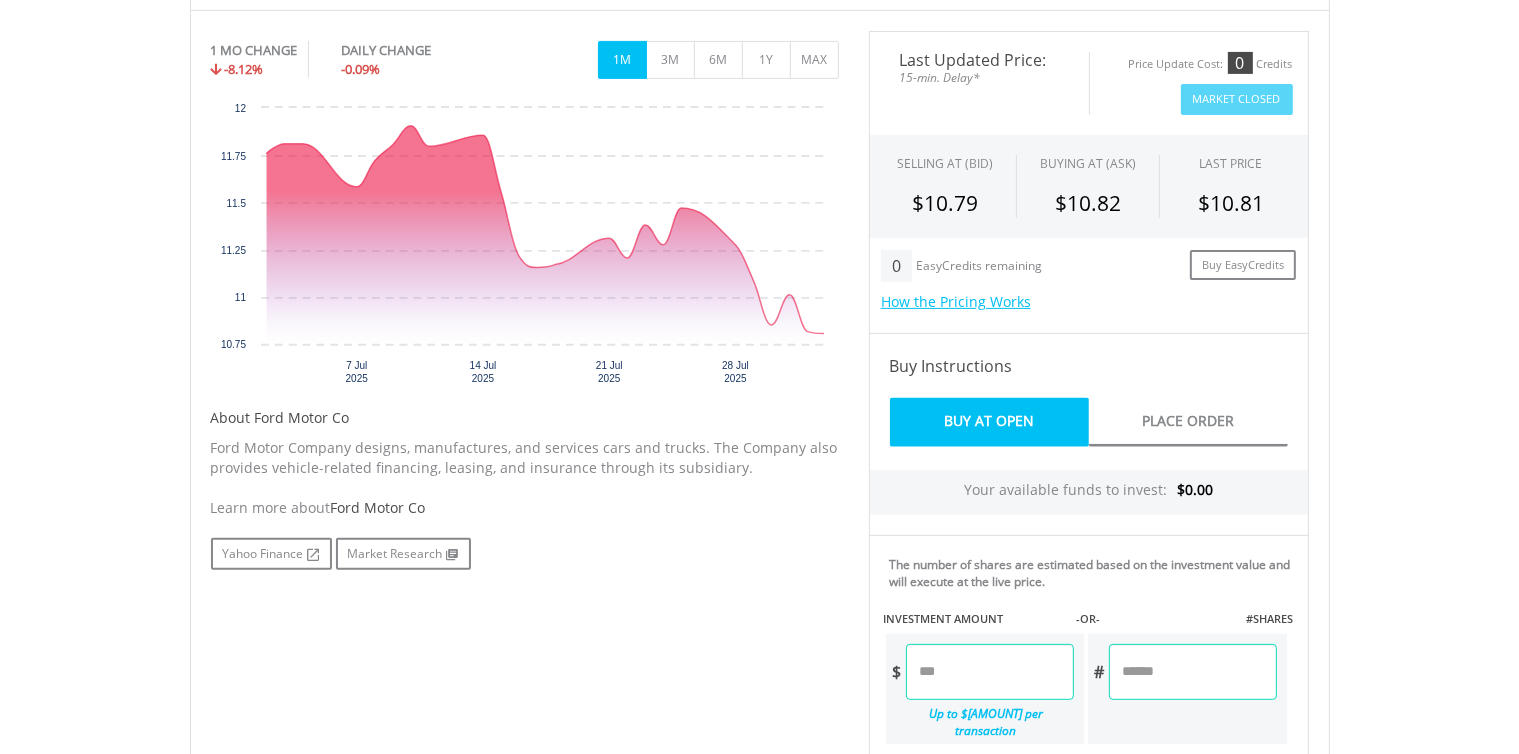 click on "Last Updated Price:
15-min. Delay*
Price Update Cost:
0
Credits
Market Closed" at bounding box center [1089, 83] 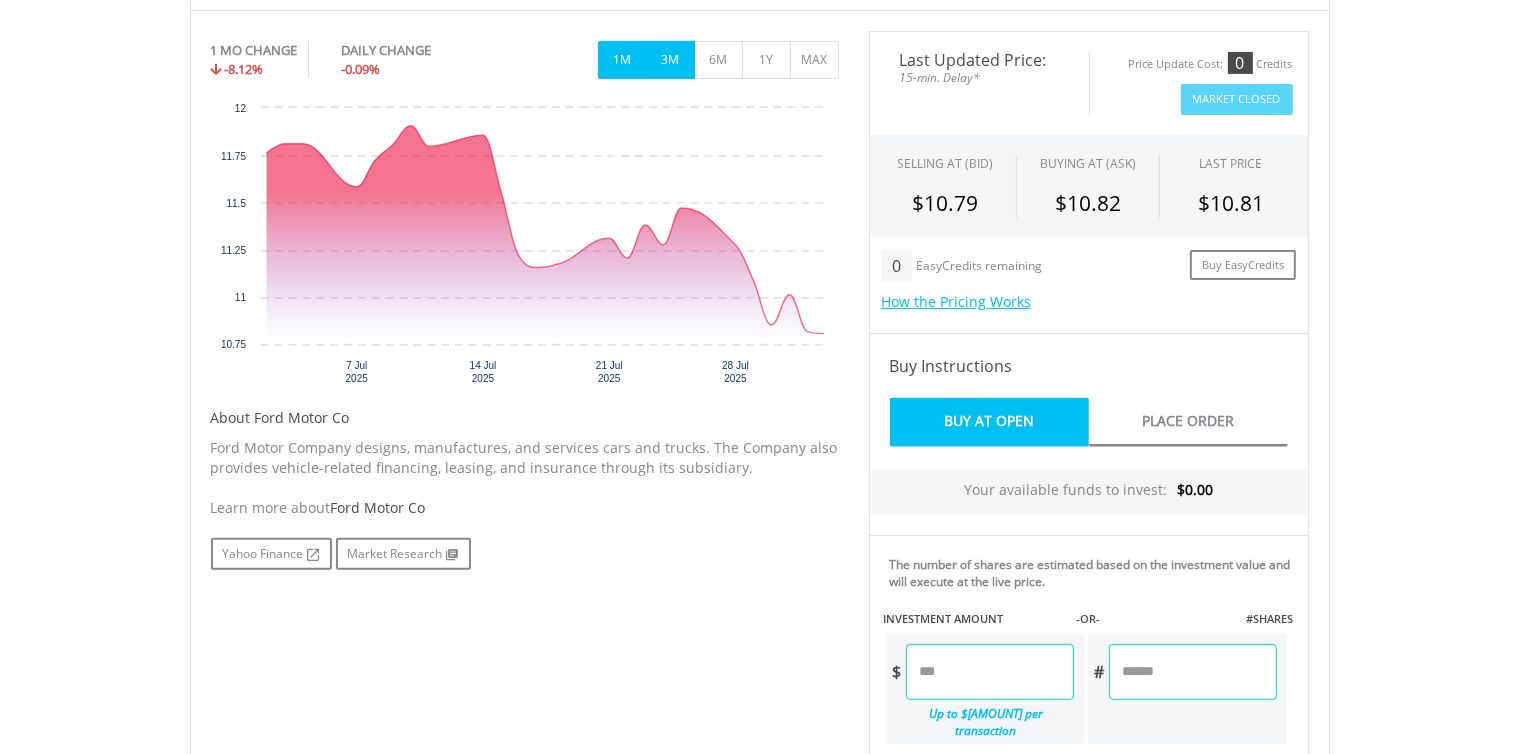 click on "3M" at bounding box center (670, 60) 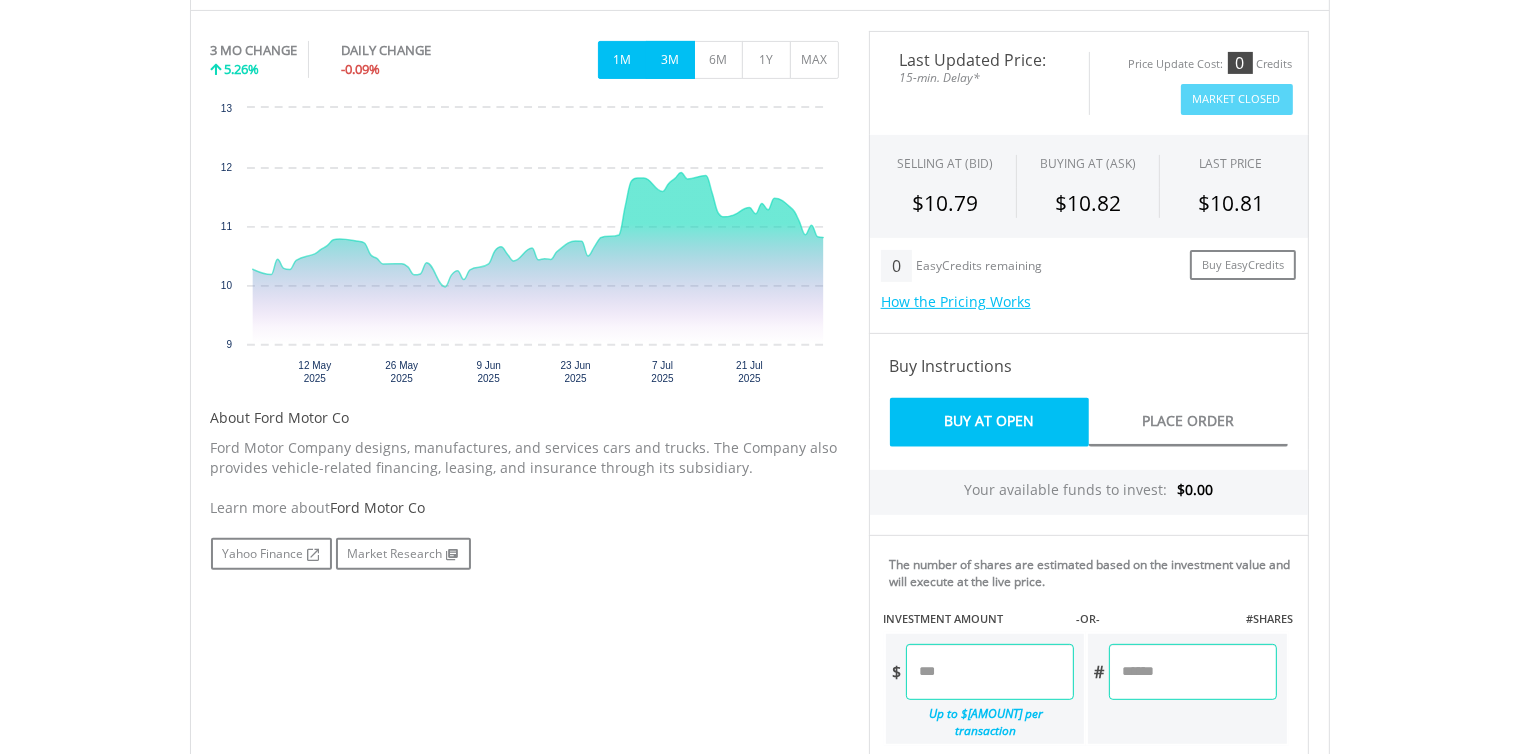 click on "1M" at bounding box center [622, 60] 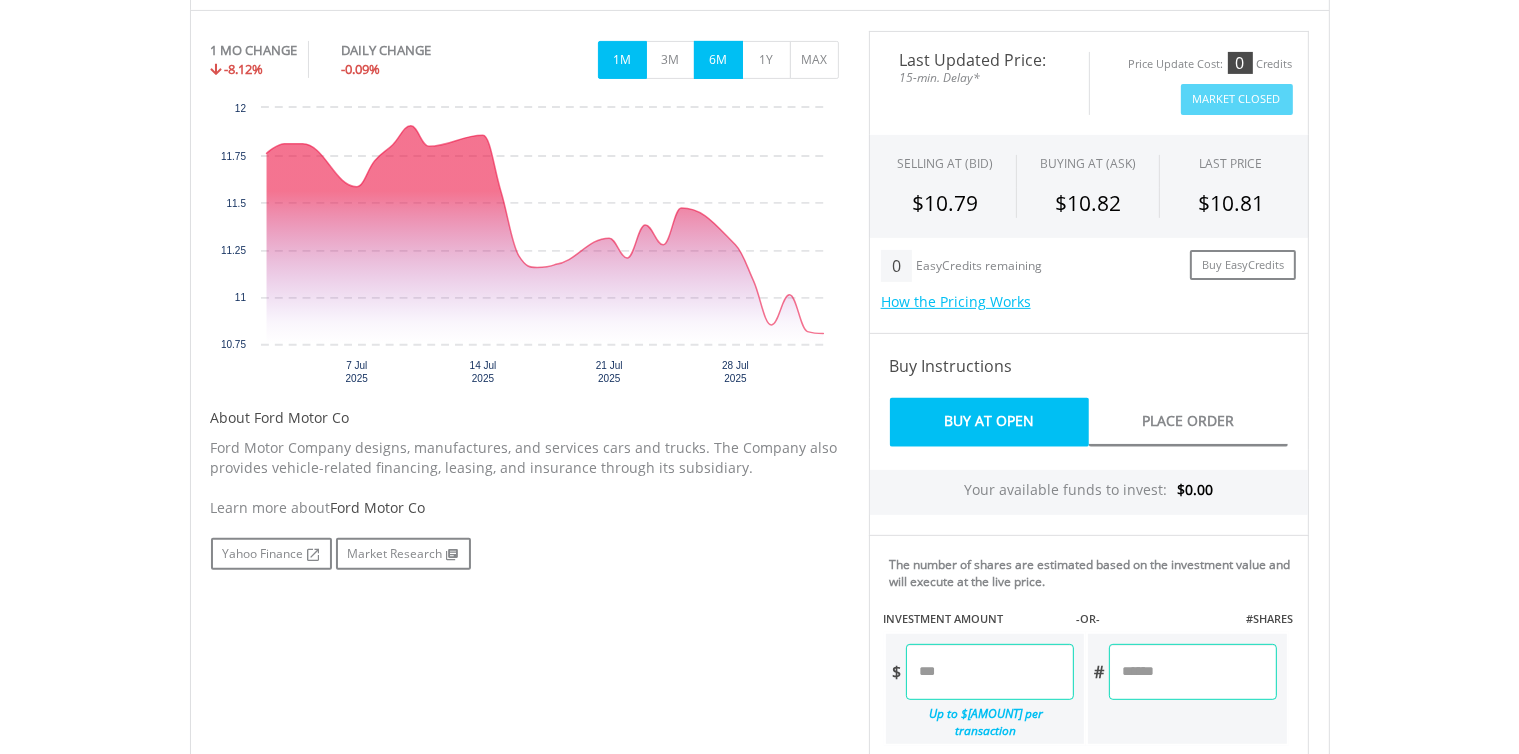 click on "6M" at bounding box center [718, 60] 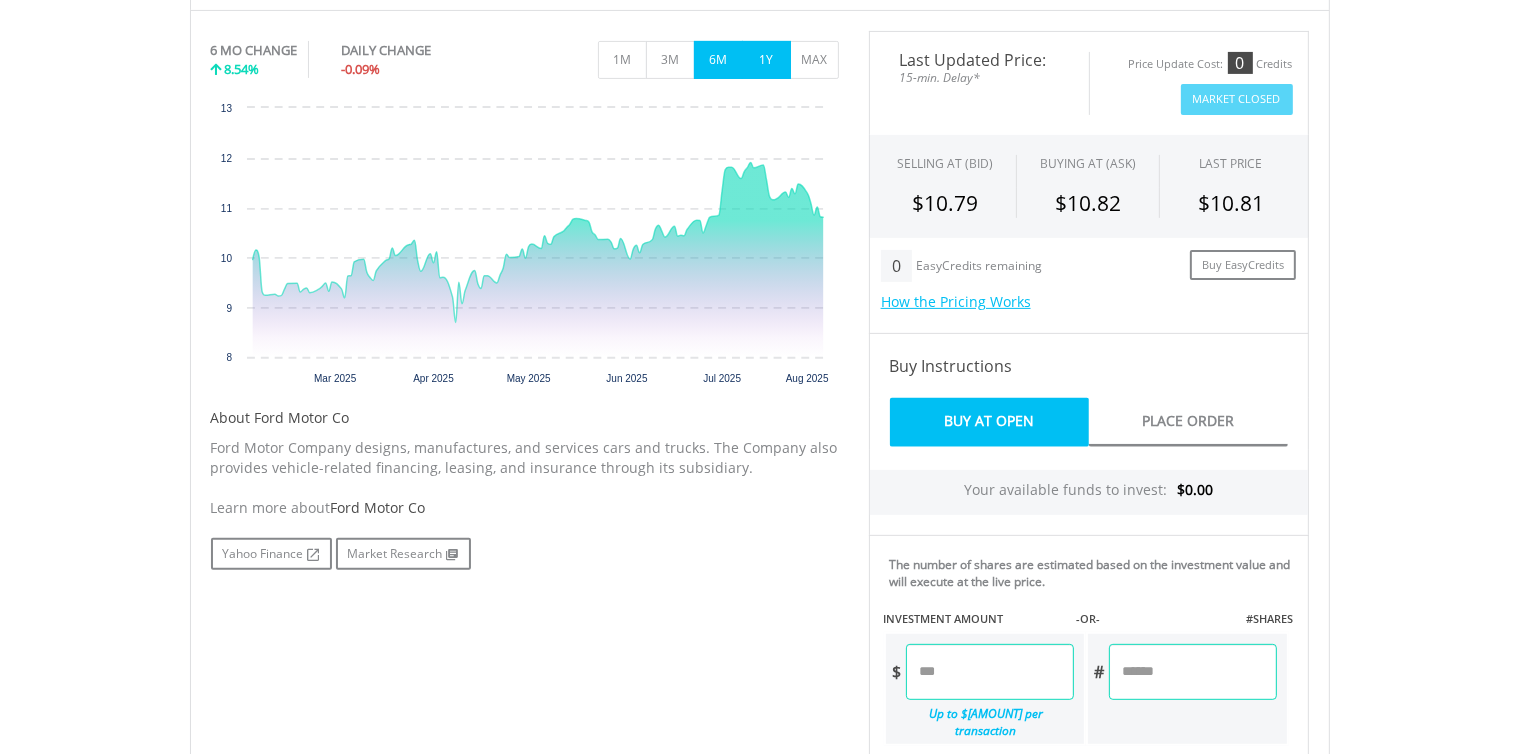 click on "1Y" at bounding box center (766, 60) 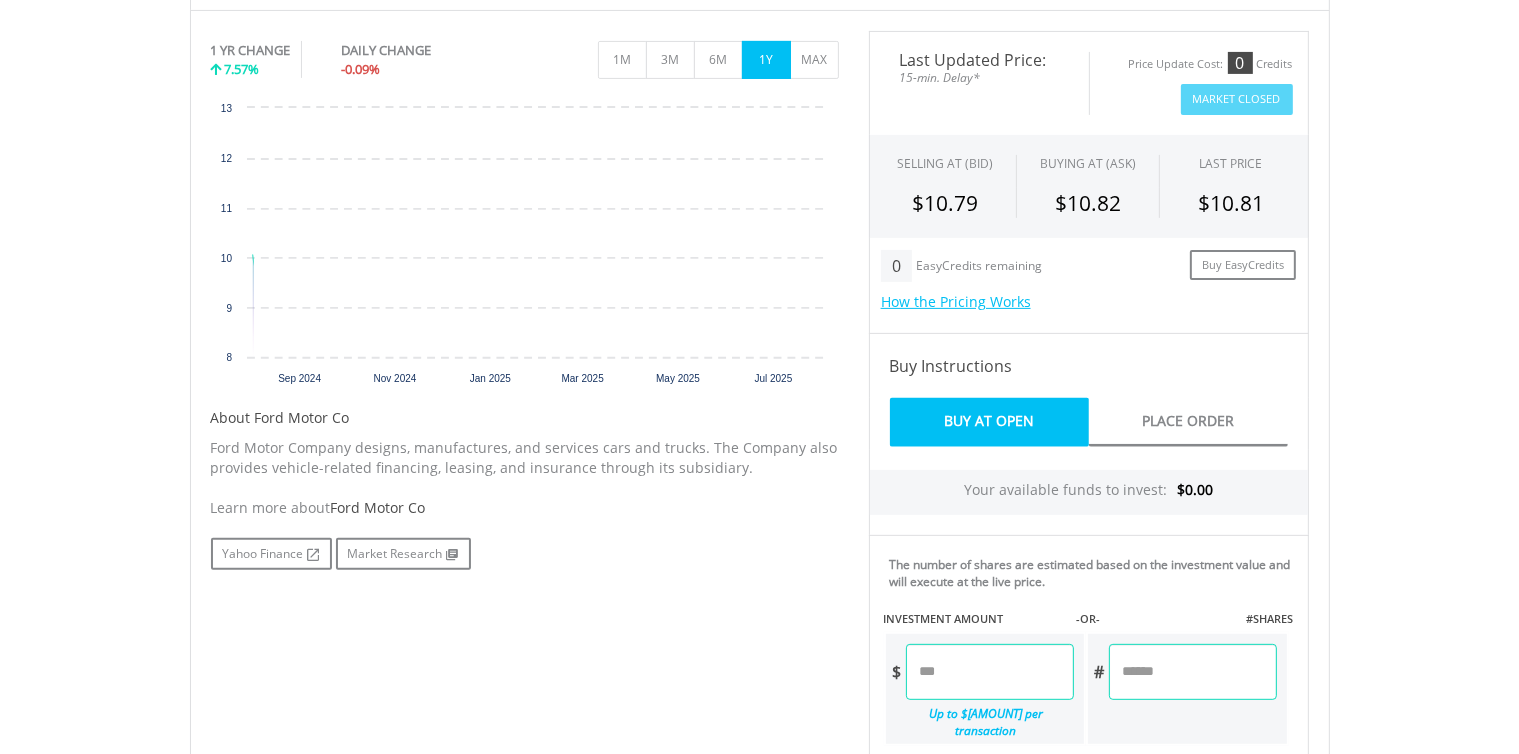 click on "1Y" at bounding box center (766, 60) 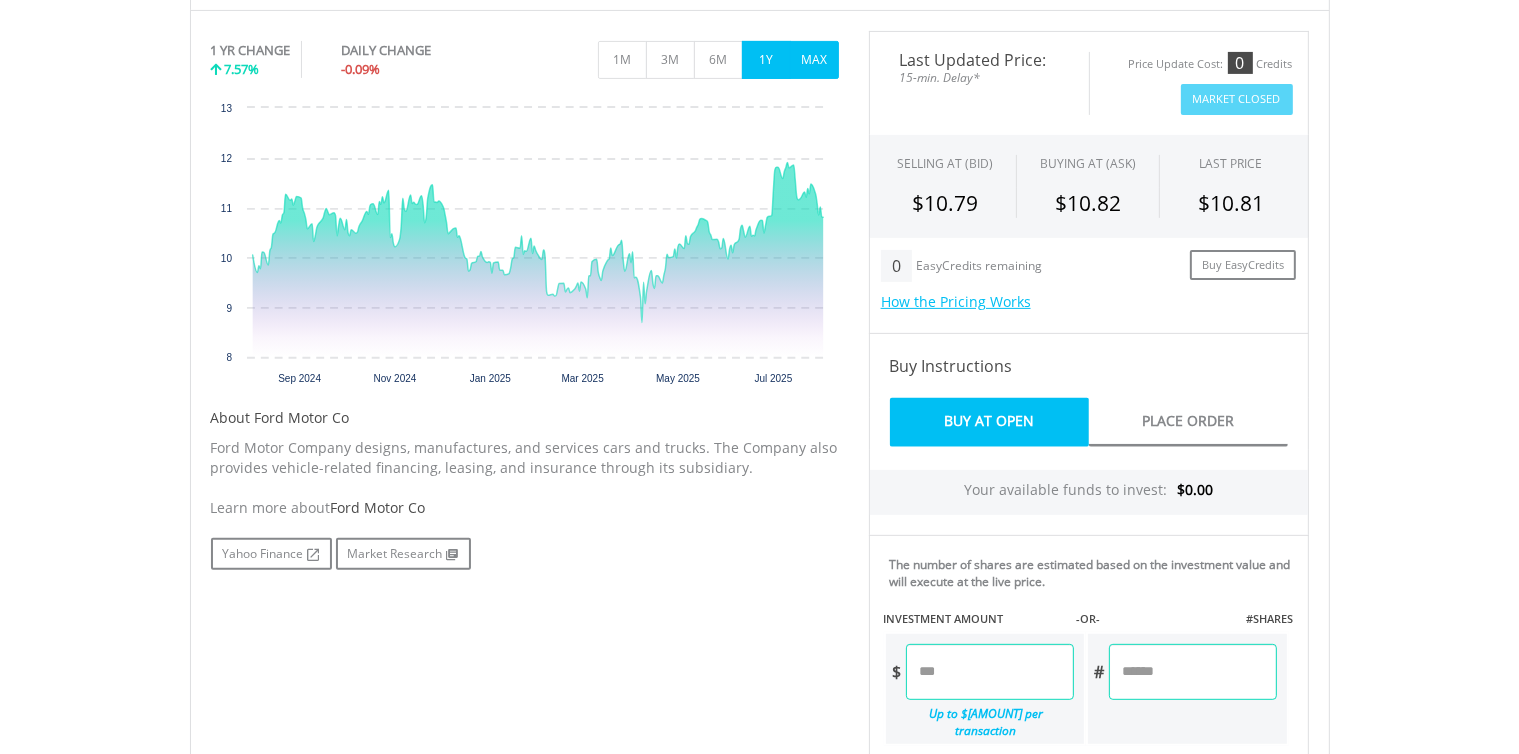click on "MAX" at bounding box center (814, 60) 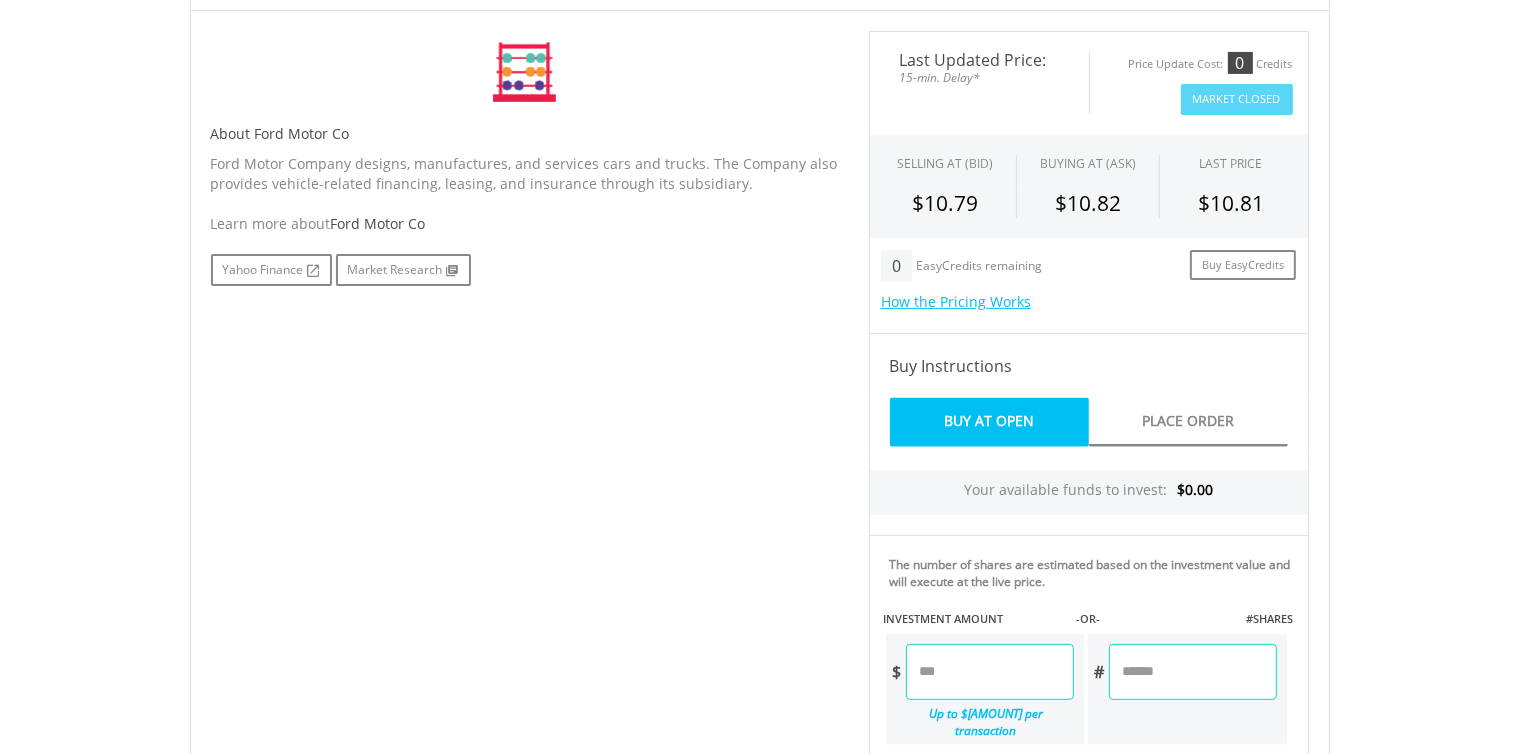 click on "No chart available.
1 YR CHANGE
7.57%
DAILY CHANGE
-0.09%
1M
3M
6M
1Y
MAX
Chart Chart with 262 data points. 8 9" at bounding box center [525, 72] 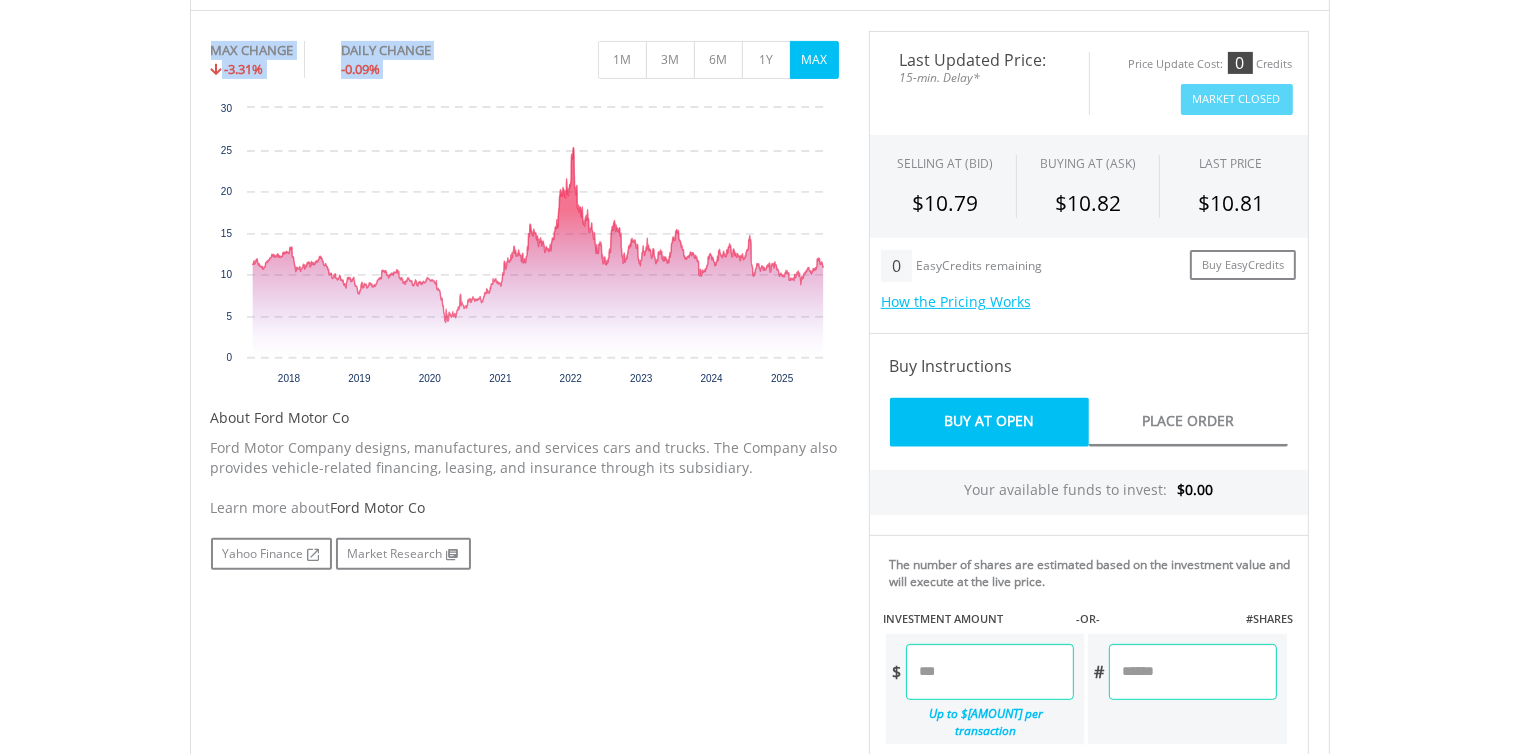 click on "MAX" at bounding box center [814, 60] 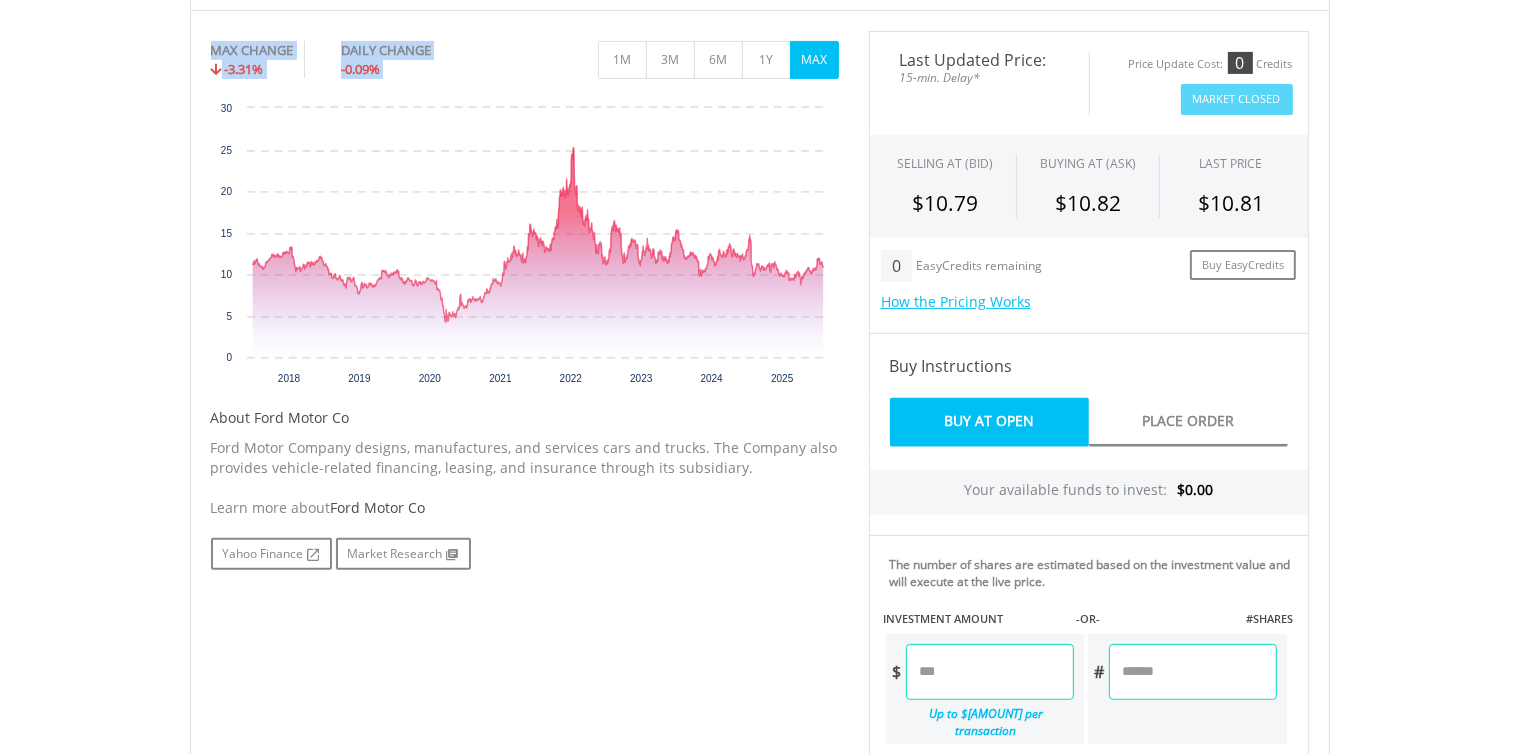 click on "MAX" at bounding box center (814, 60) 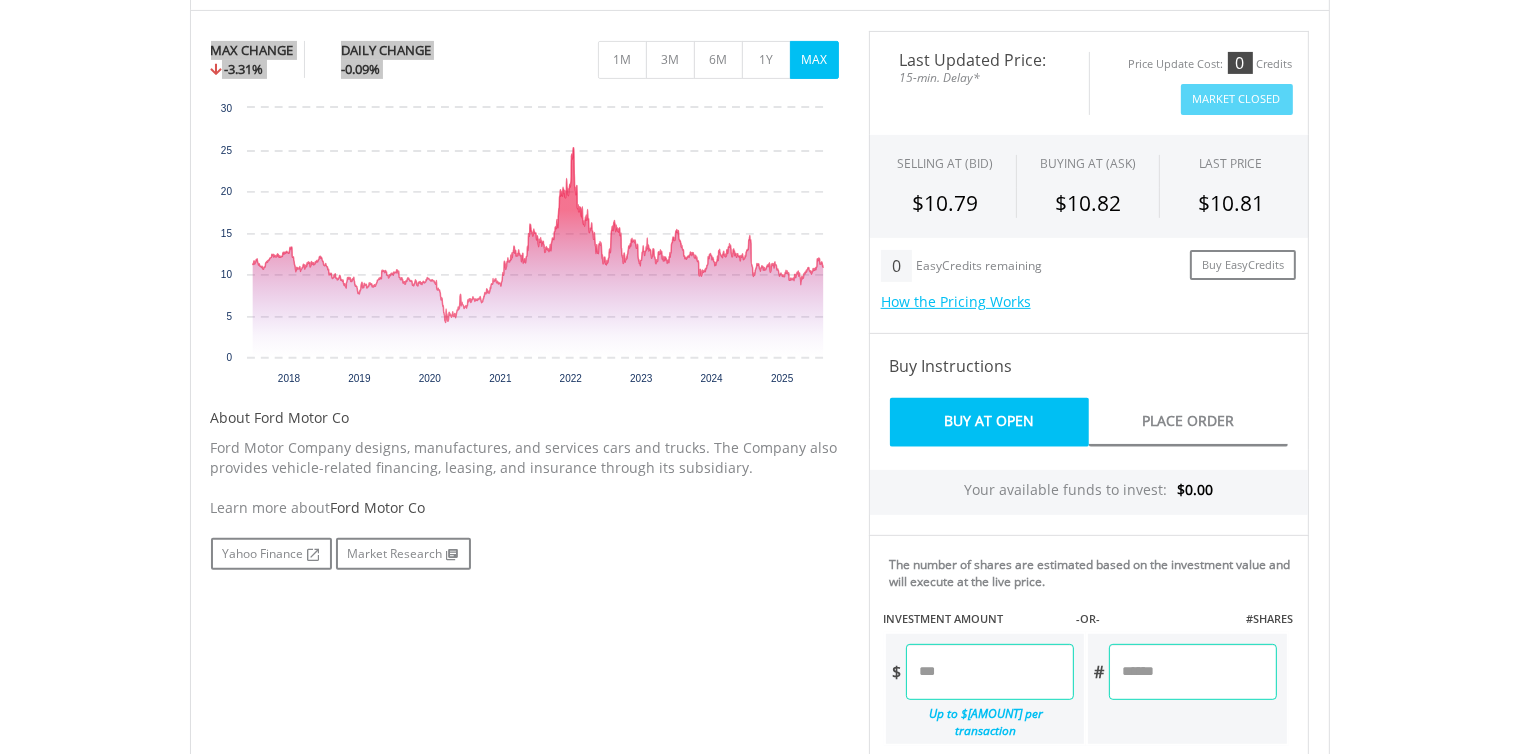 scroll, scrollTop: 612, scrollLeft: 0, axis: vertical 